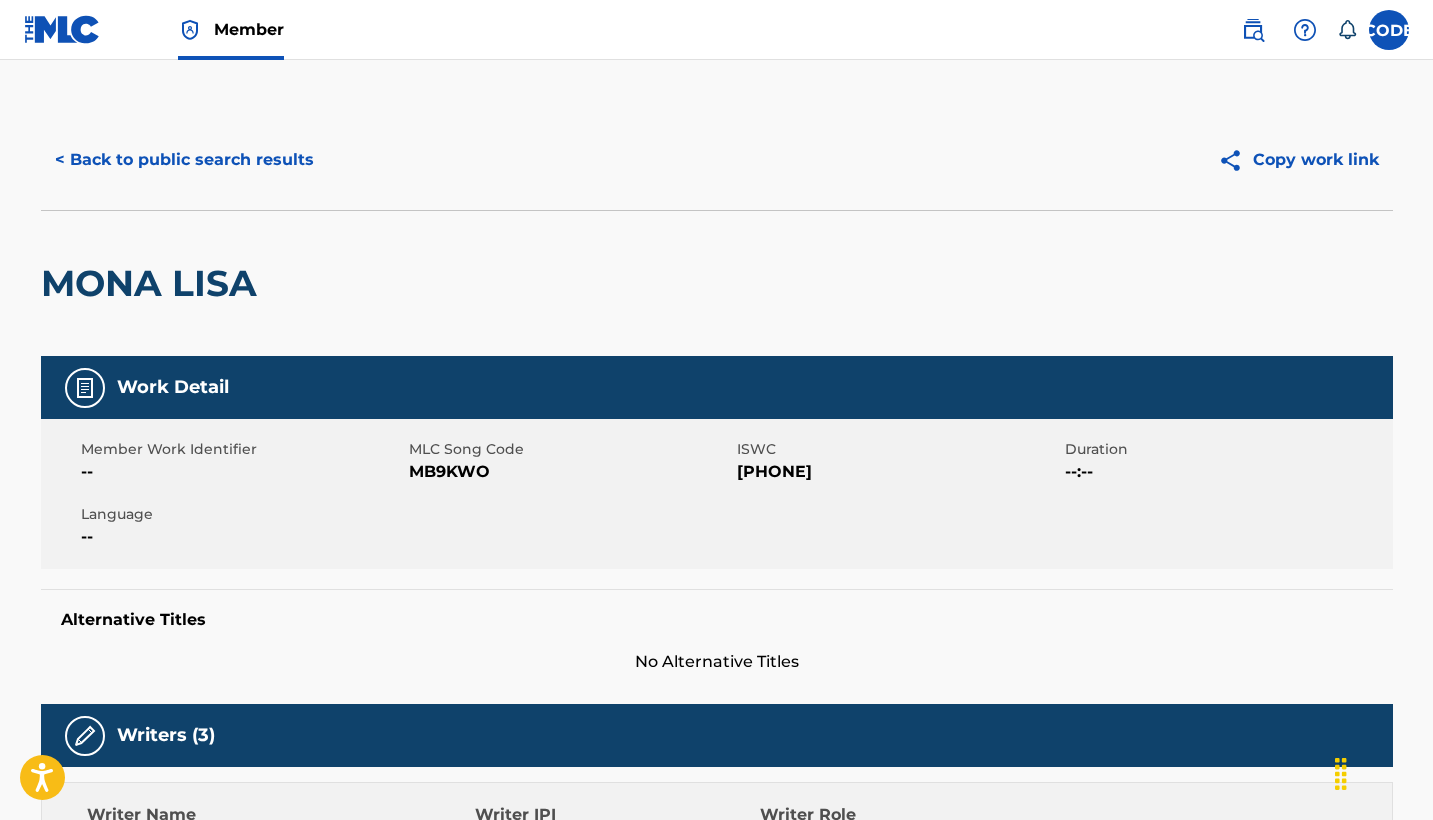 scroll, scrollTop: 66, scrollLeft: 0, axis: vertical 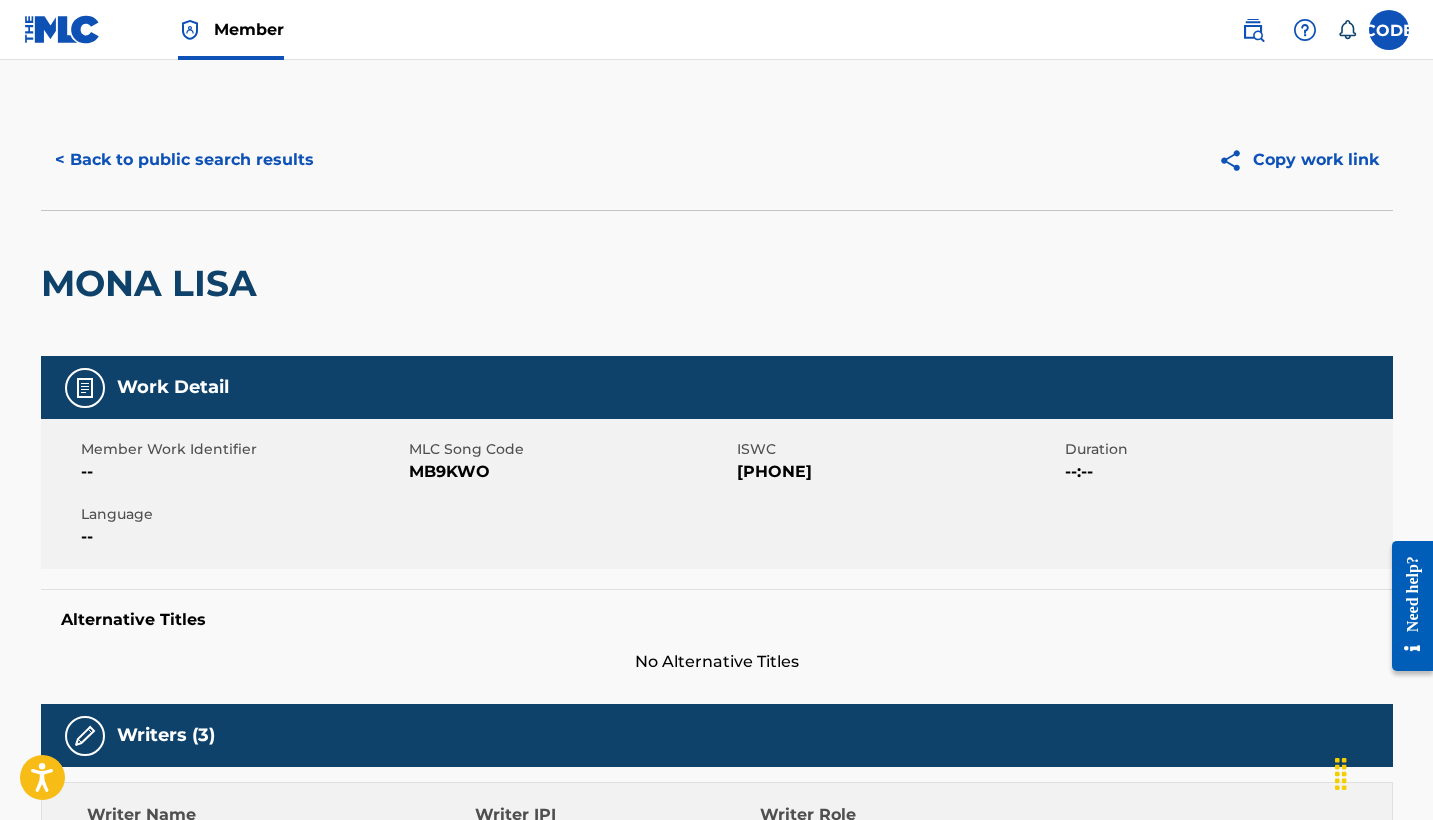 click on "< Back to public search results" at bounding box center [184, 160] 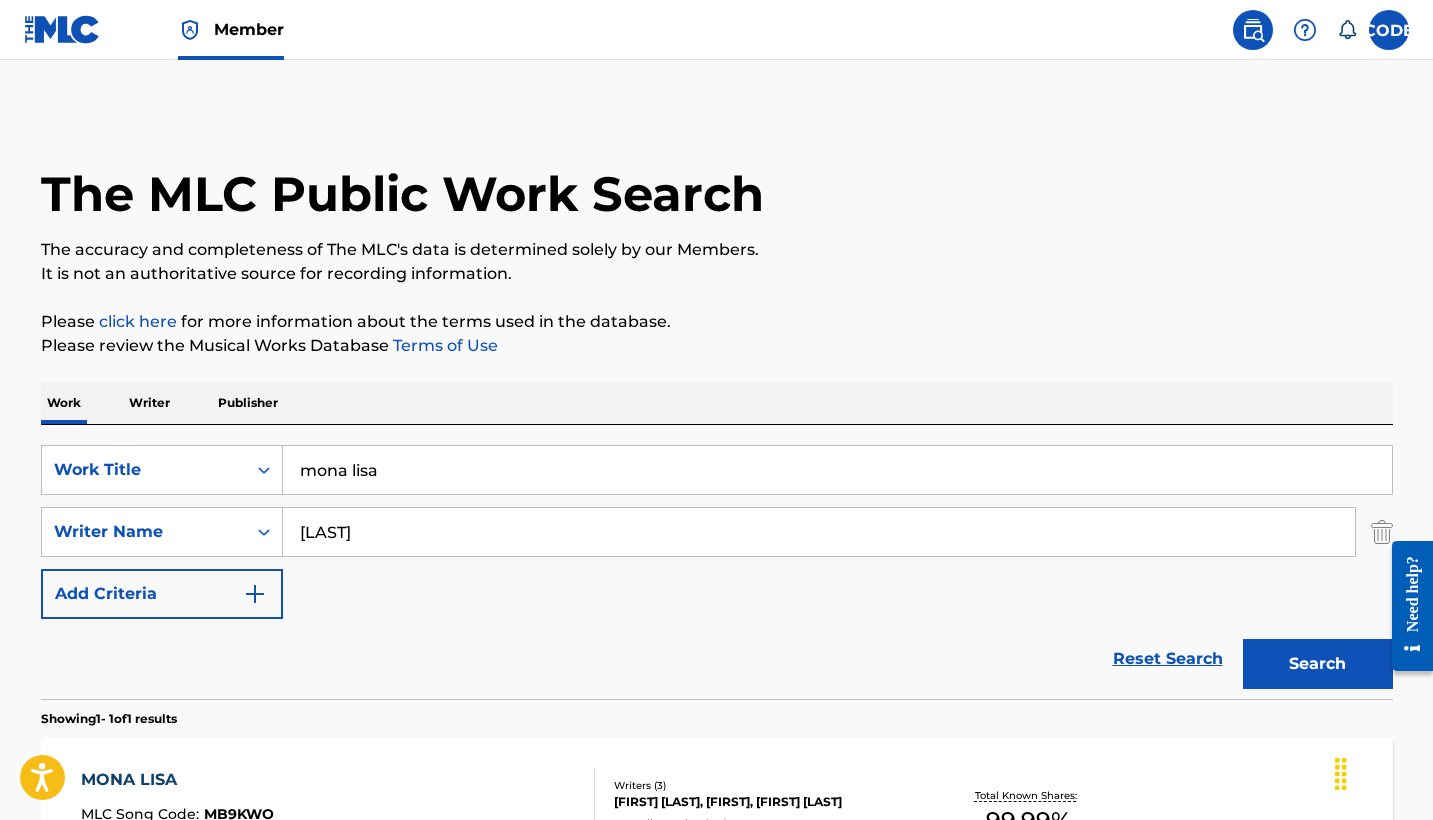 scroll, scrollTop: 0, scrollLeft: 0, axis: both 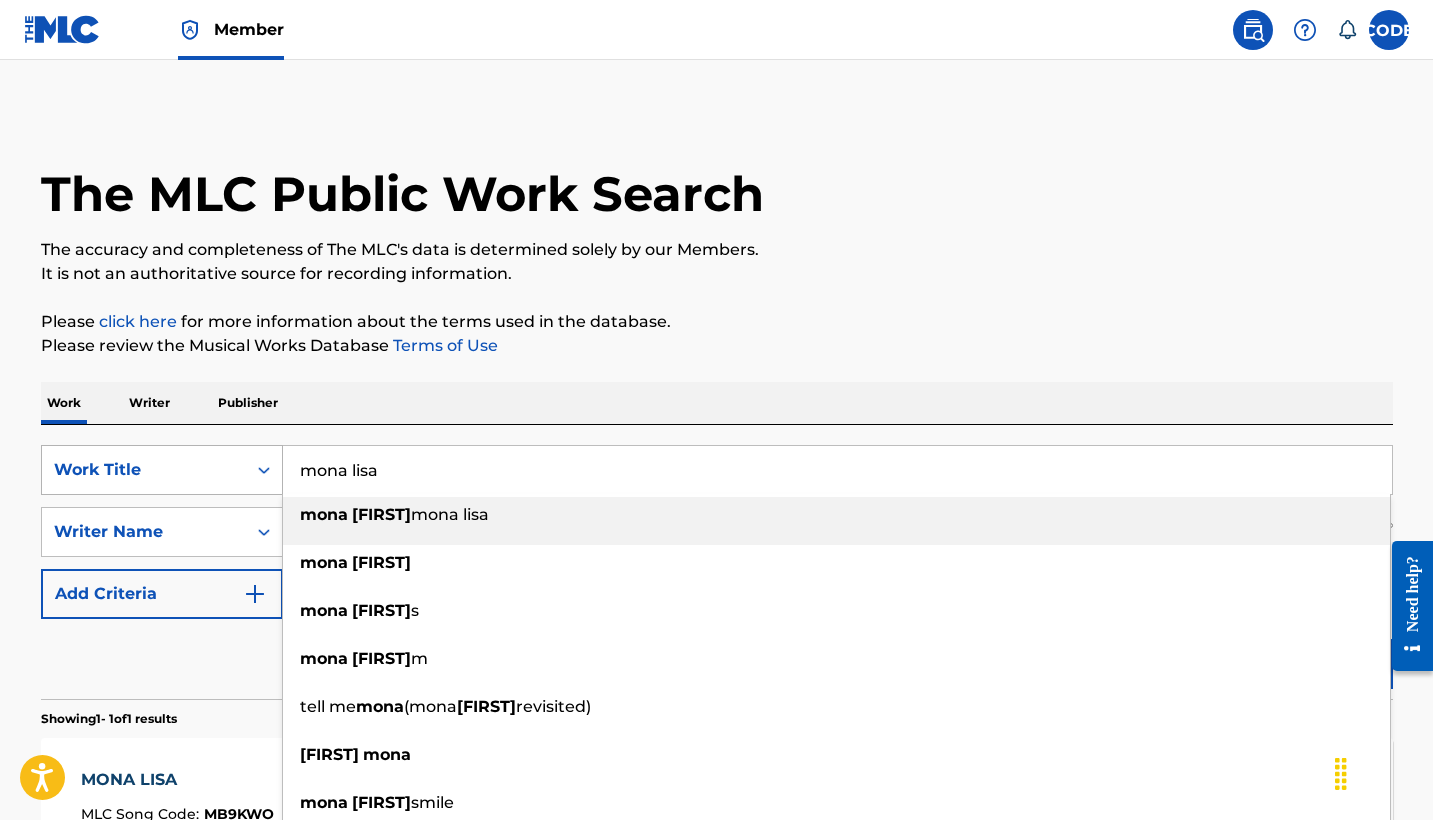 drag, startPoint x: 423, startPoint y: 478, endPoint x: 228, endPoint y: 466, distance: 195.36888 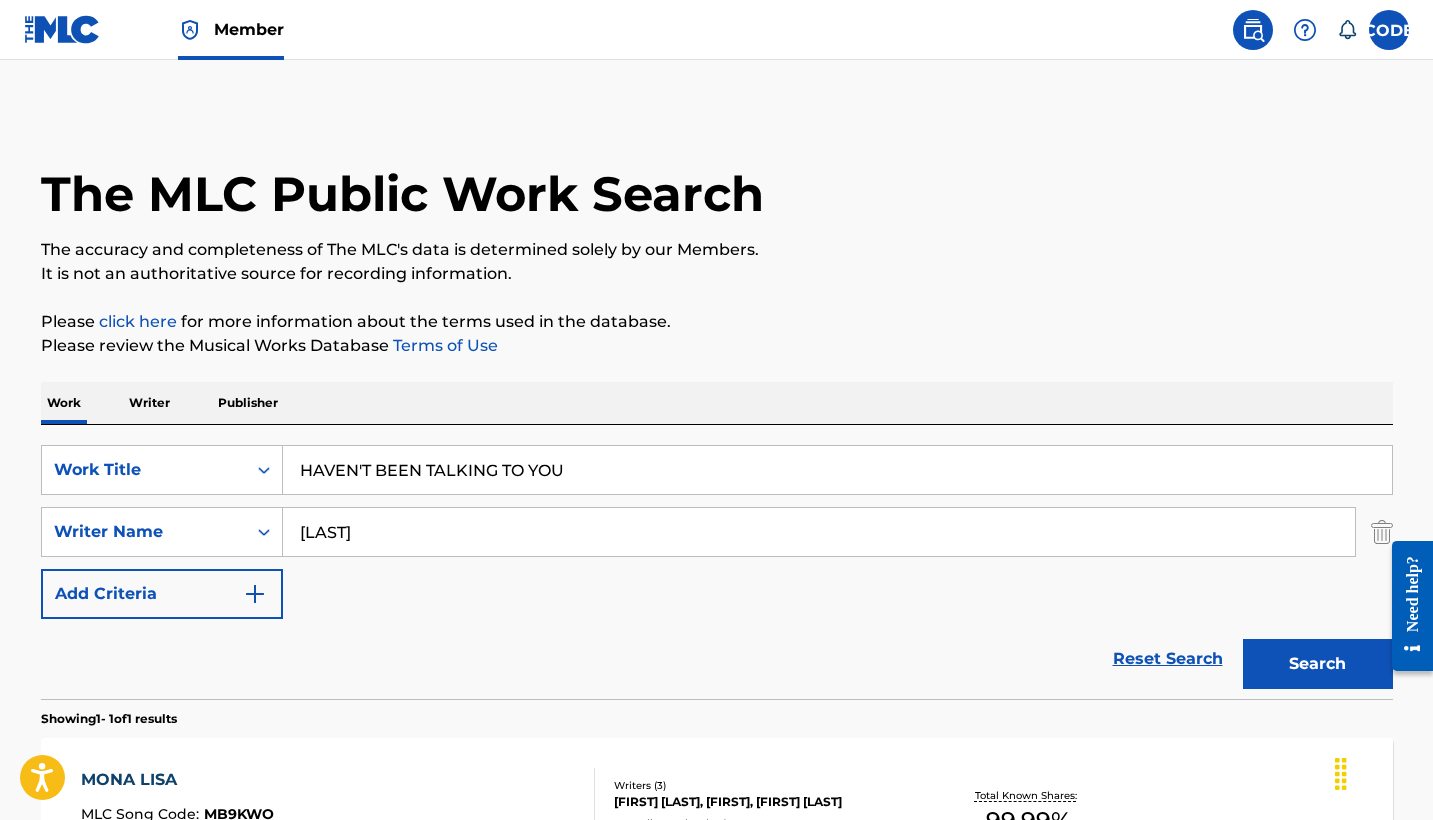 type on "HAVEN'T BEEN TALKING TO YOU" 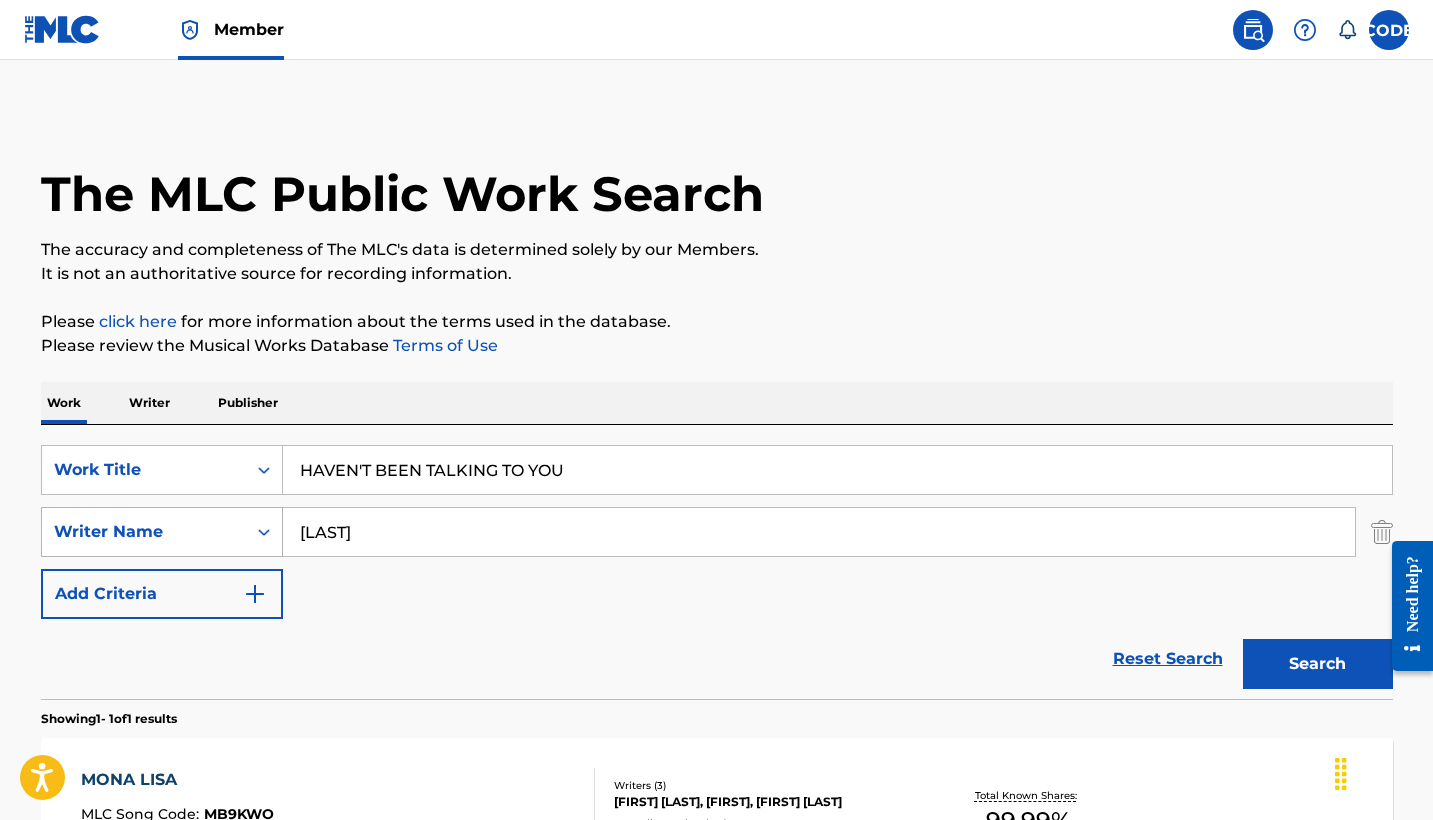 drag, startPoint x: 399, startPoint y: 531, endPoint x: 251, endPoint y: 528, distance: 148.0304 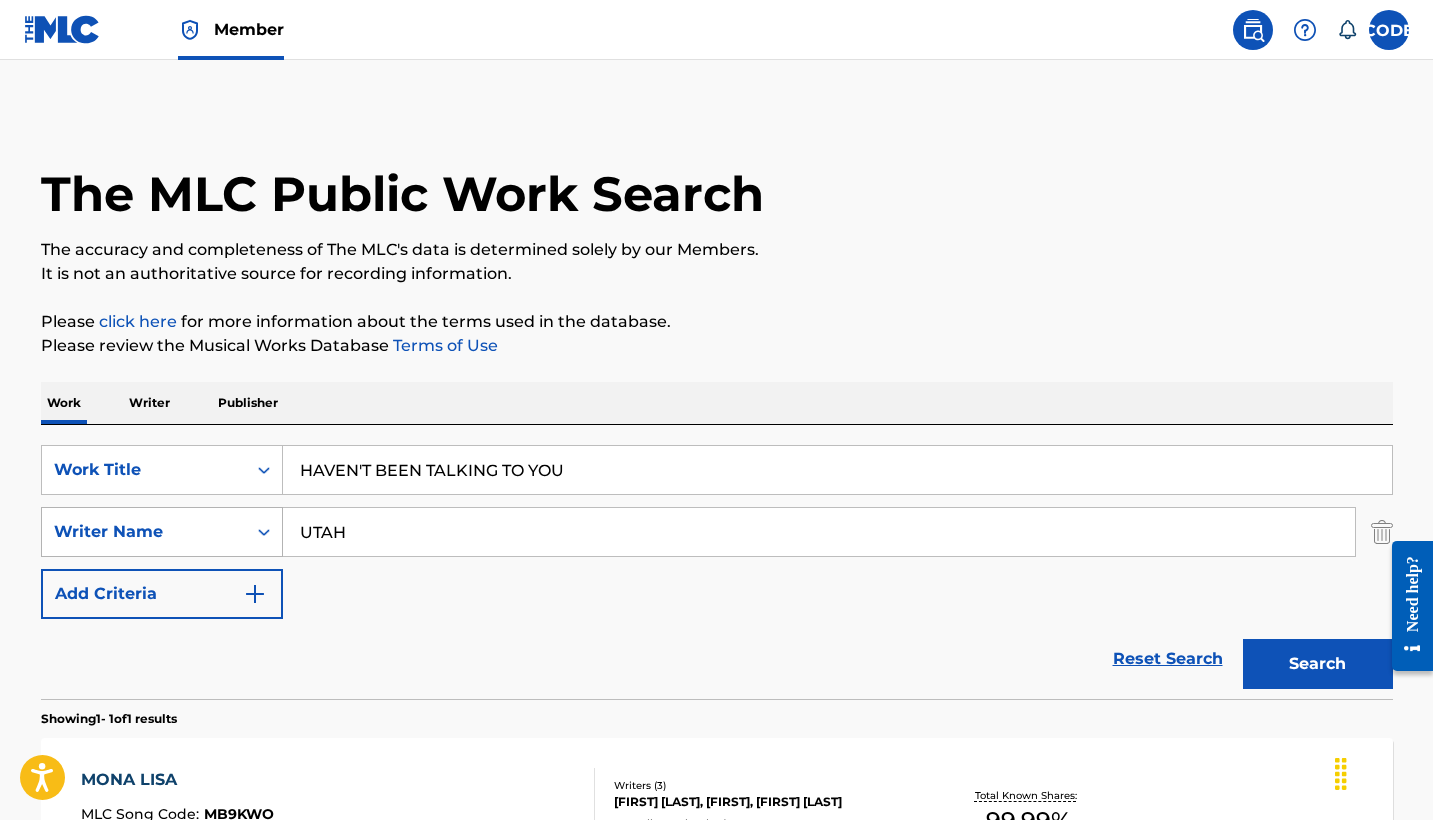 click on "Search" at bounding box center [1318, 664] 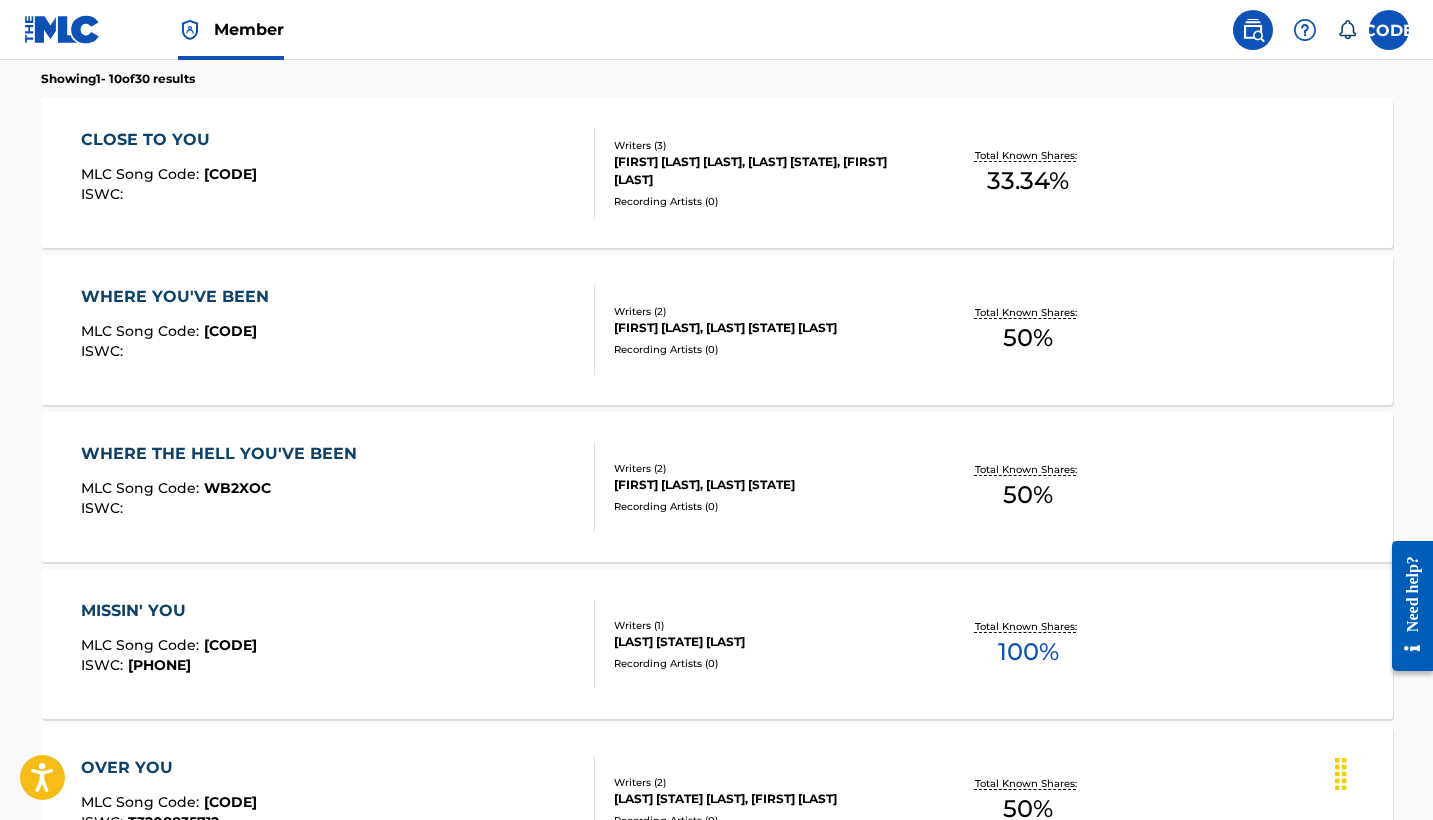 scroll, scrollTop: 153, scrollLeft: 0, axis: vertical 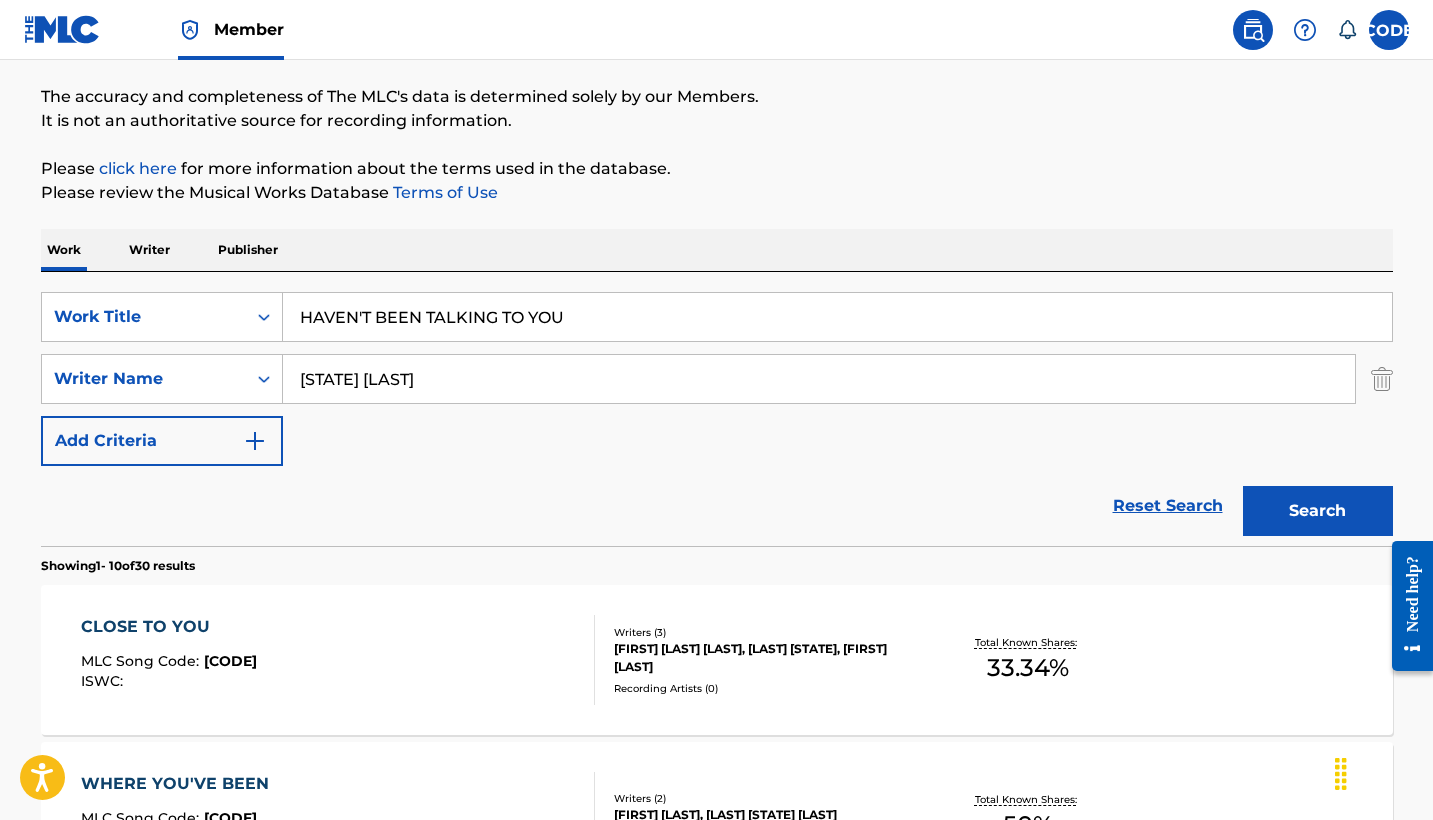 type on "[STATE] [LAST]" 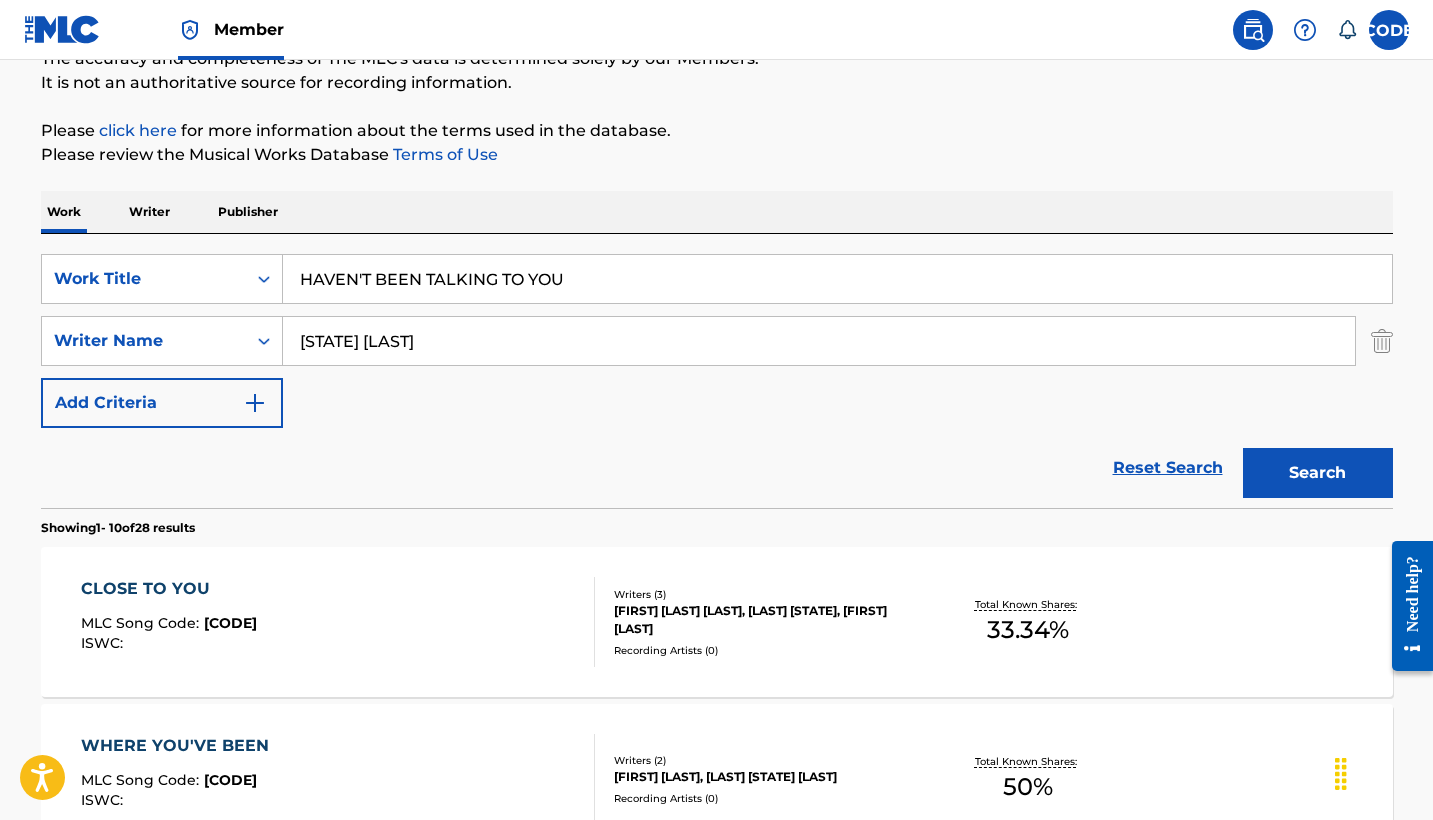 scroll, scrollTop: 99, scrollLeft: 0, axis: vertical 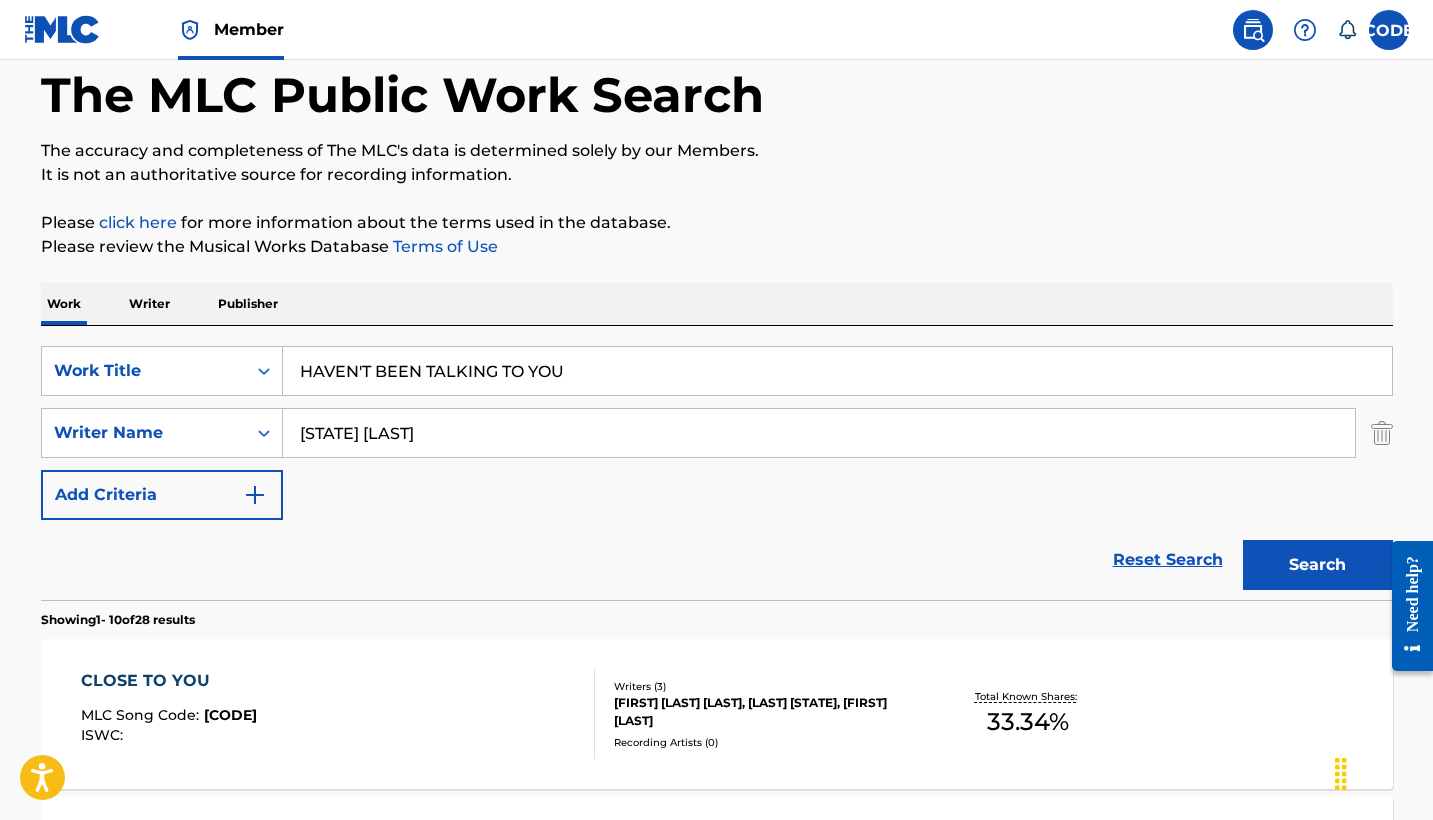 drag, startPoint x: 588, startPoint y: 375, endPoint x: 322, endPoint y: 387, distance: 266.27054 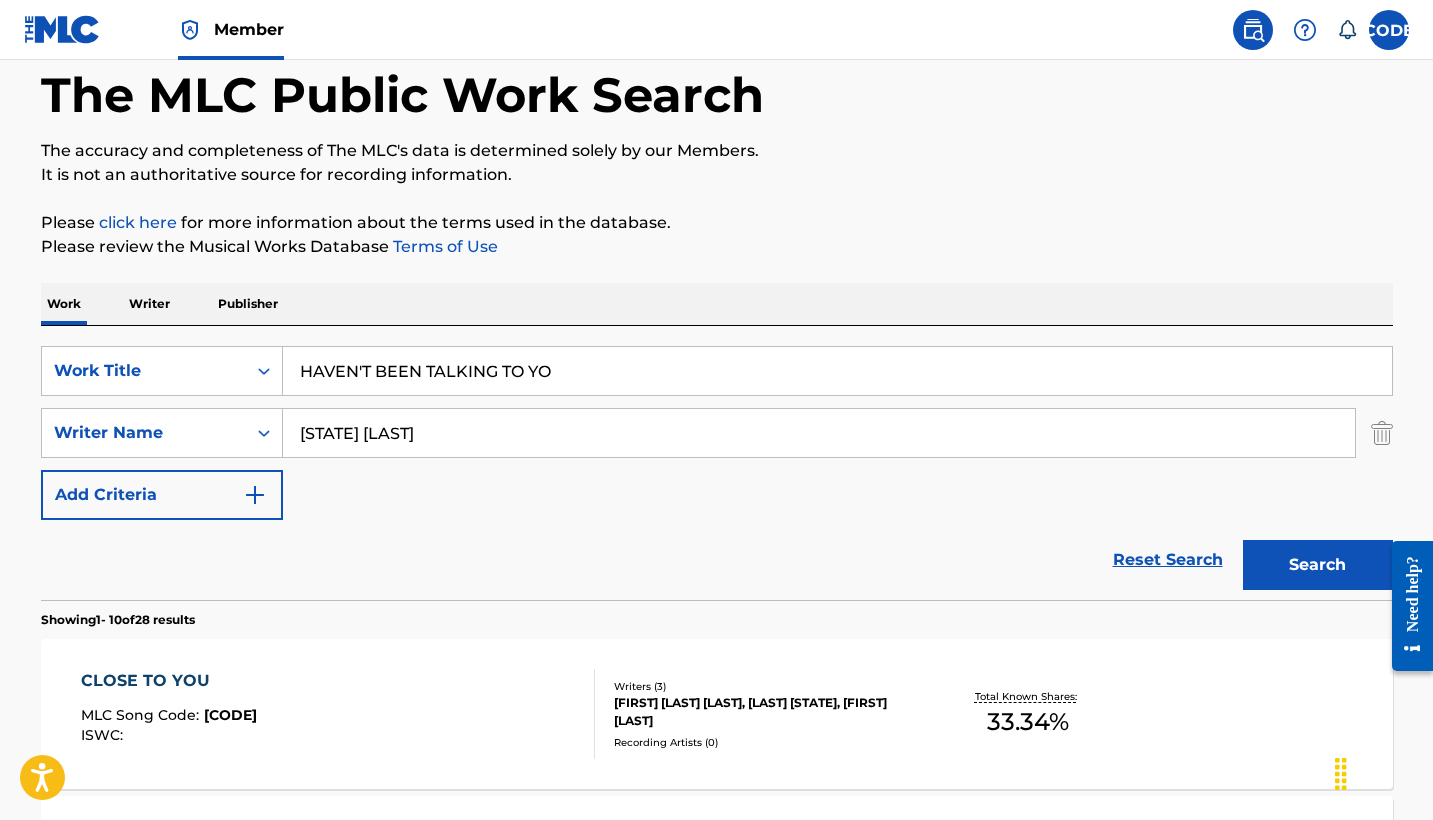drag, startPoint x: 589, startPoint y: 368, endPoint x: 202, endPoint y: 333, distance: 388.57947 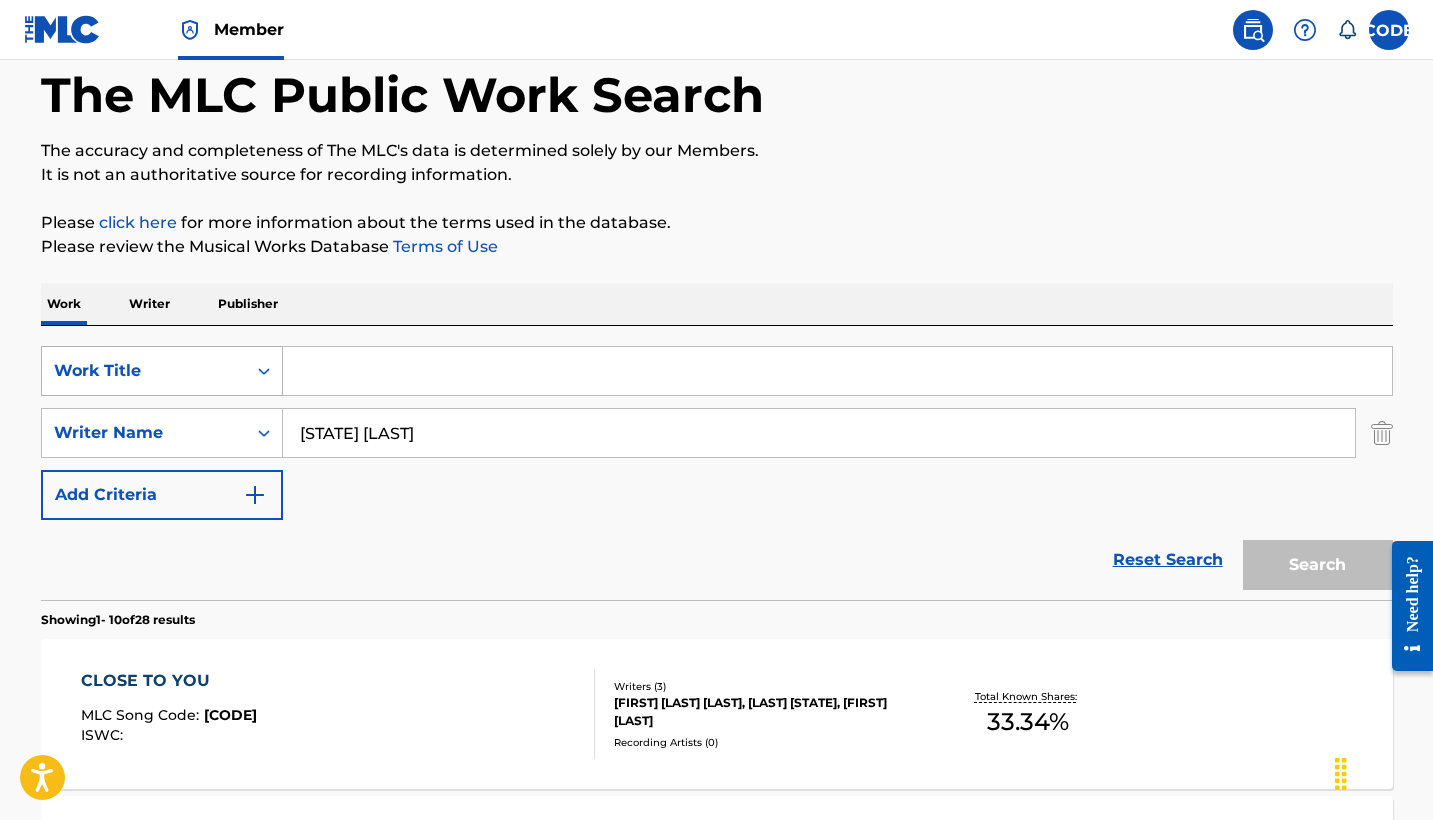 type 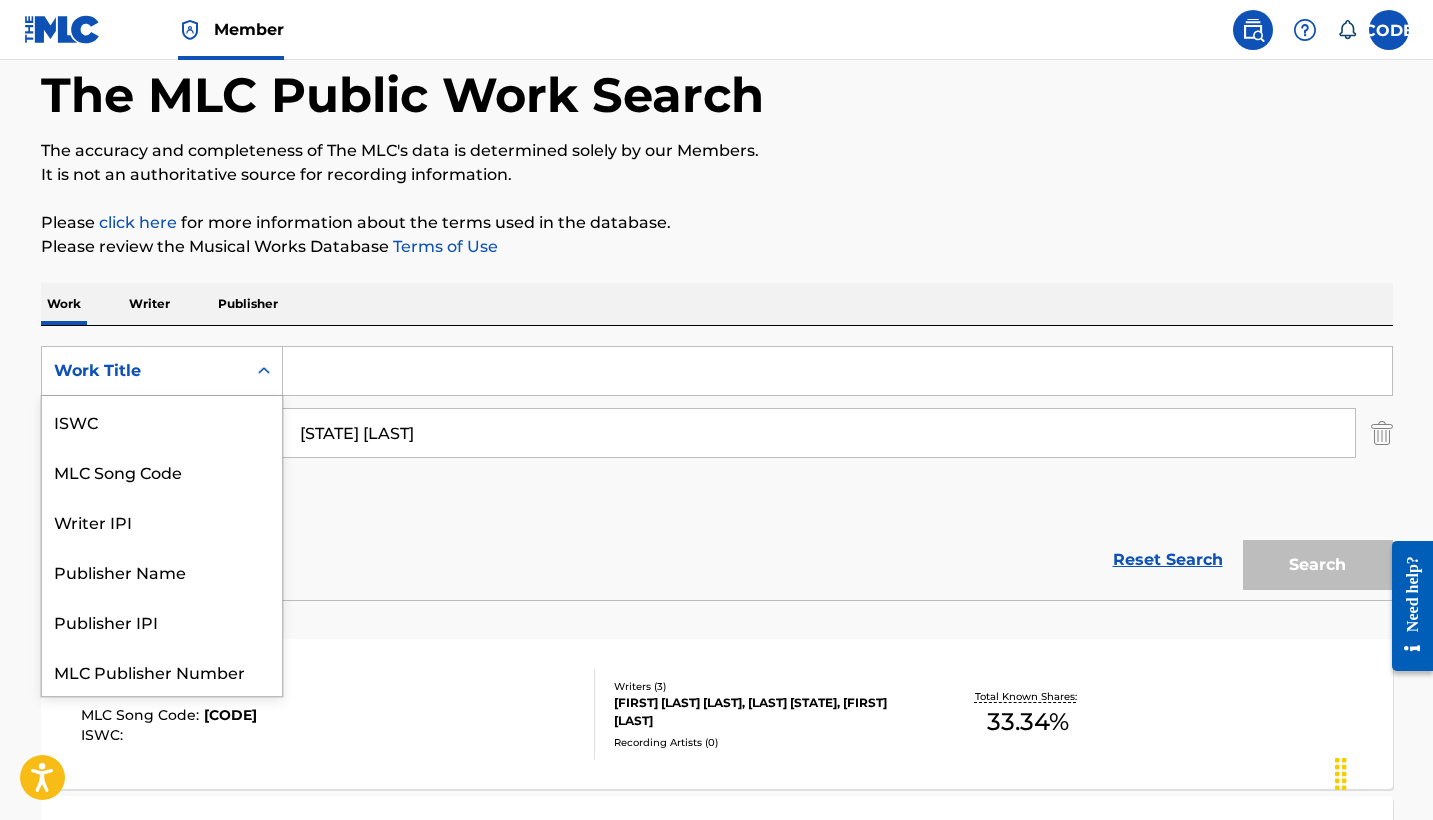 scroll, scrollTop: 50, scrollLeft: 0, axis: vertical 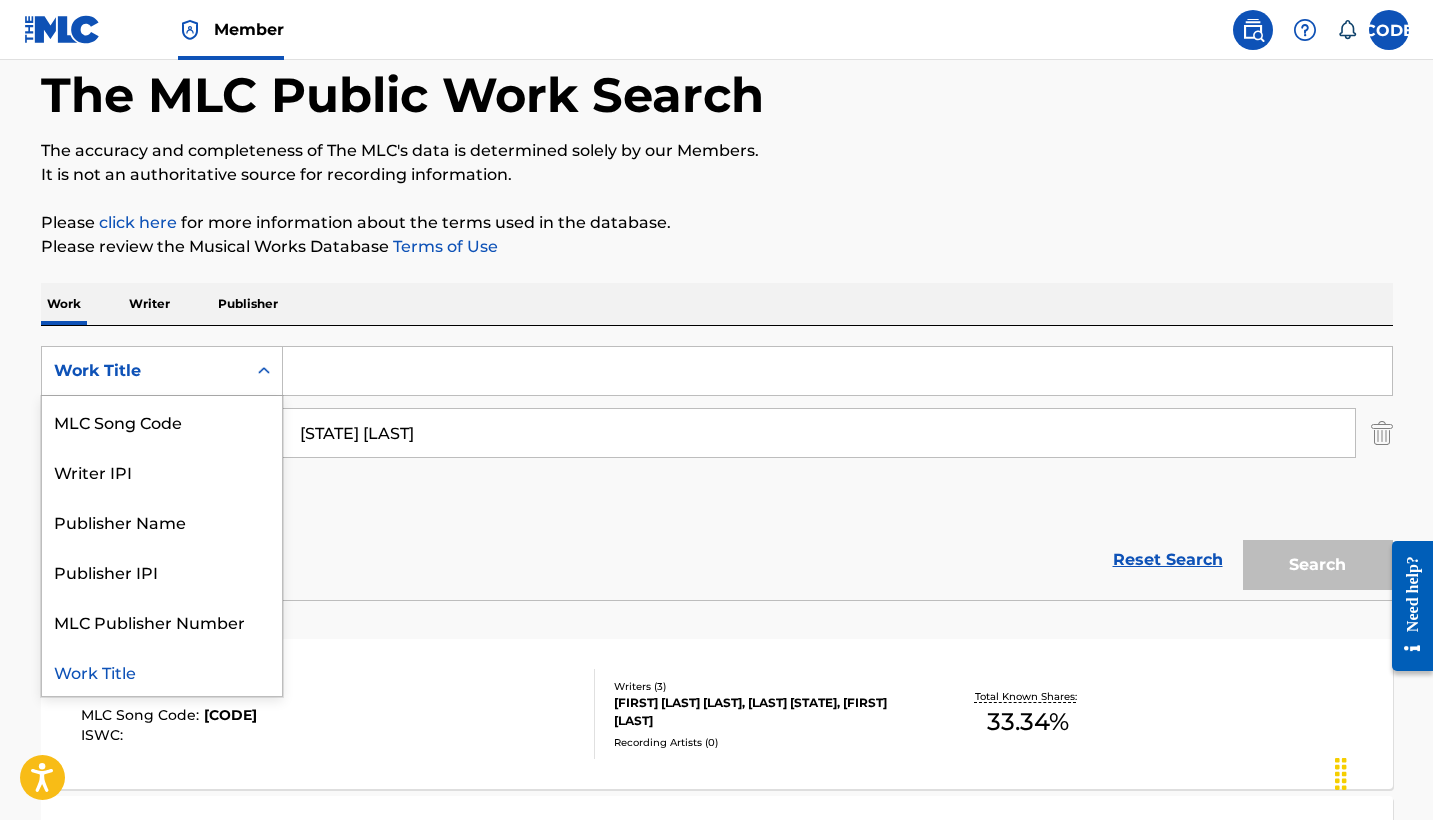 click on "Writer" at bounding box center (149, 304) 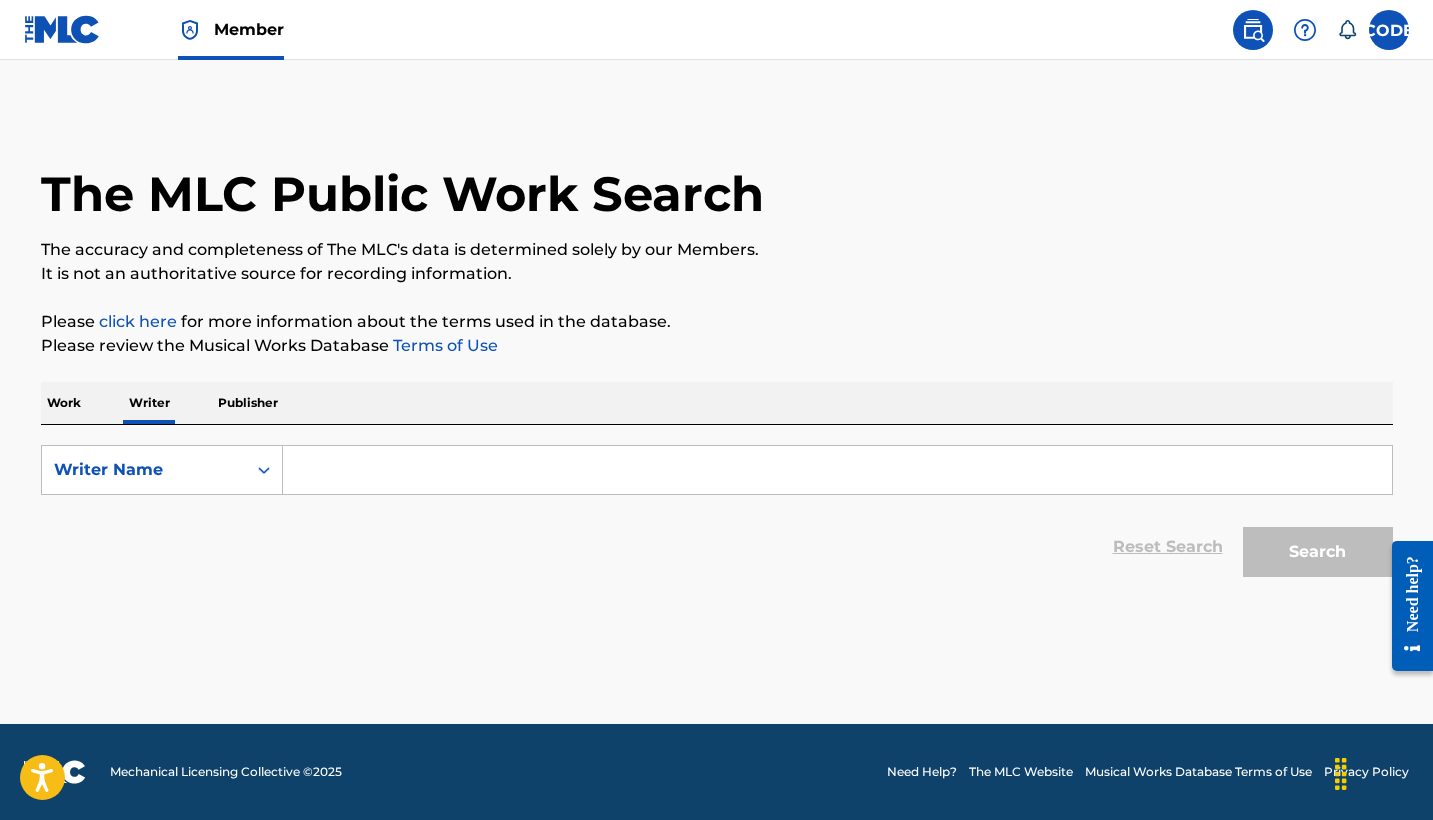scroll, scrollTop: 0, scrollLeft: 0, axis: both 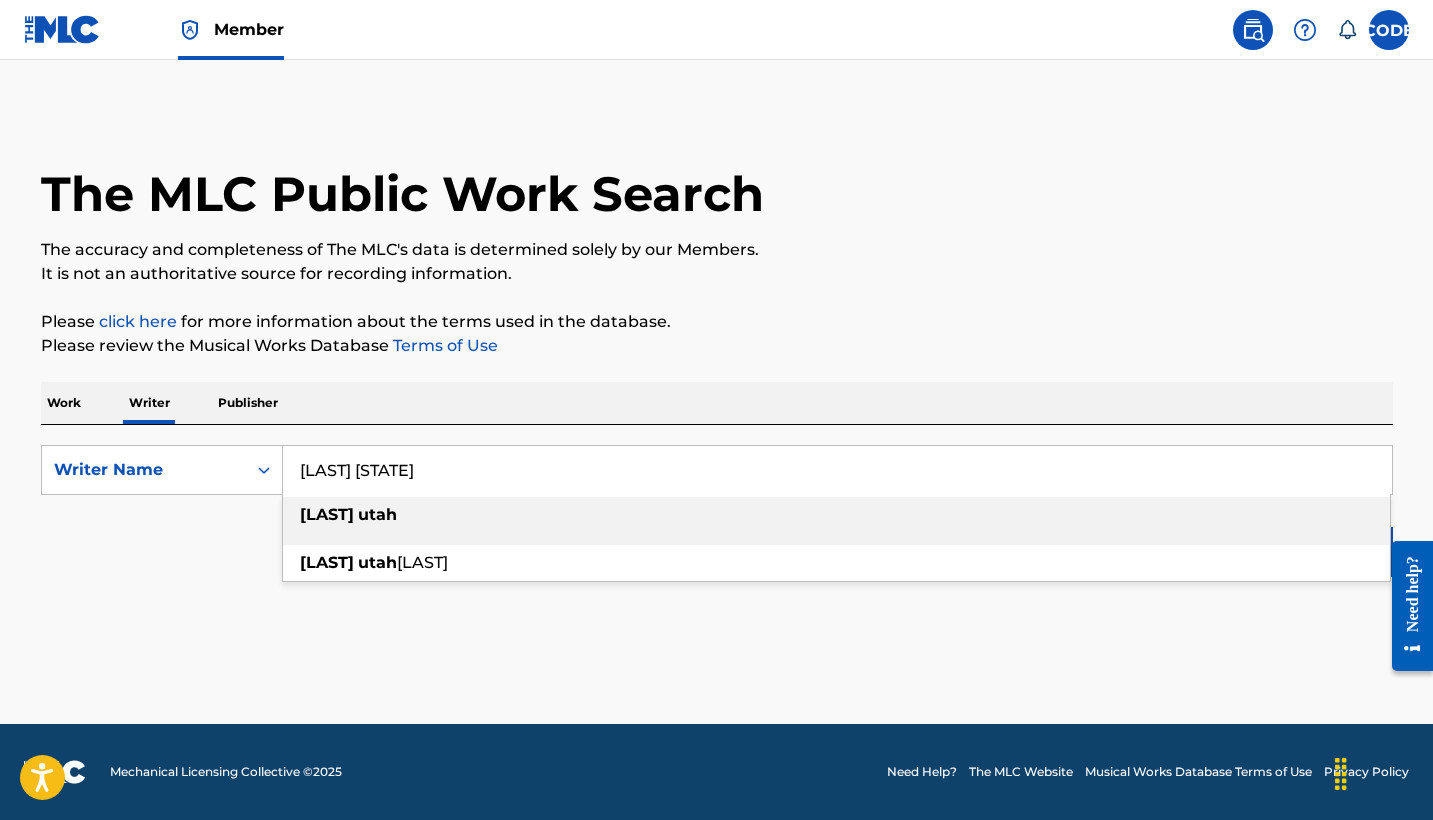 type on "[LAST] [STATE]" 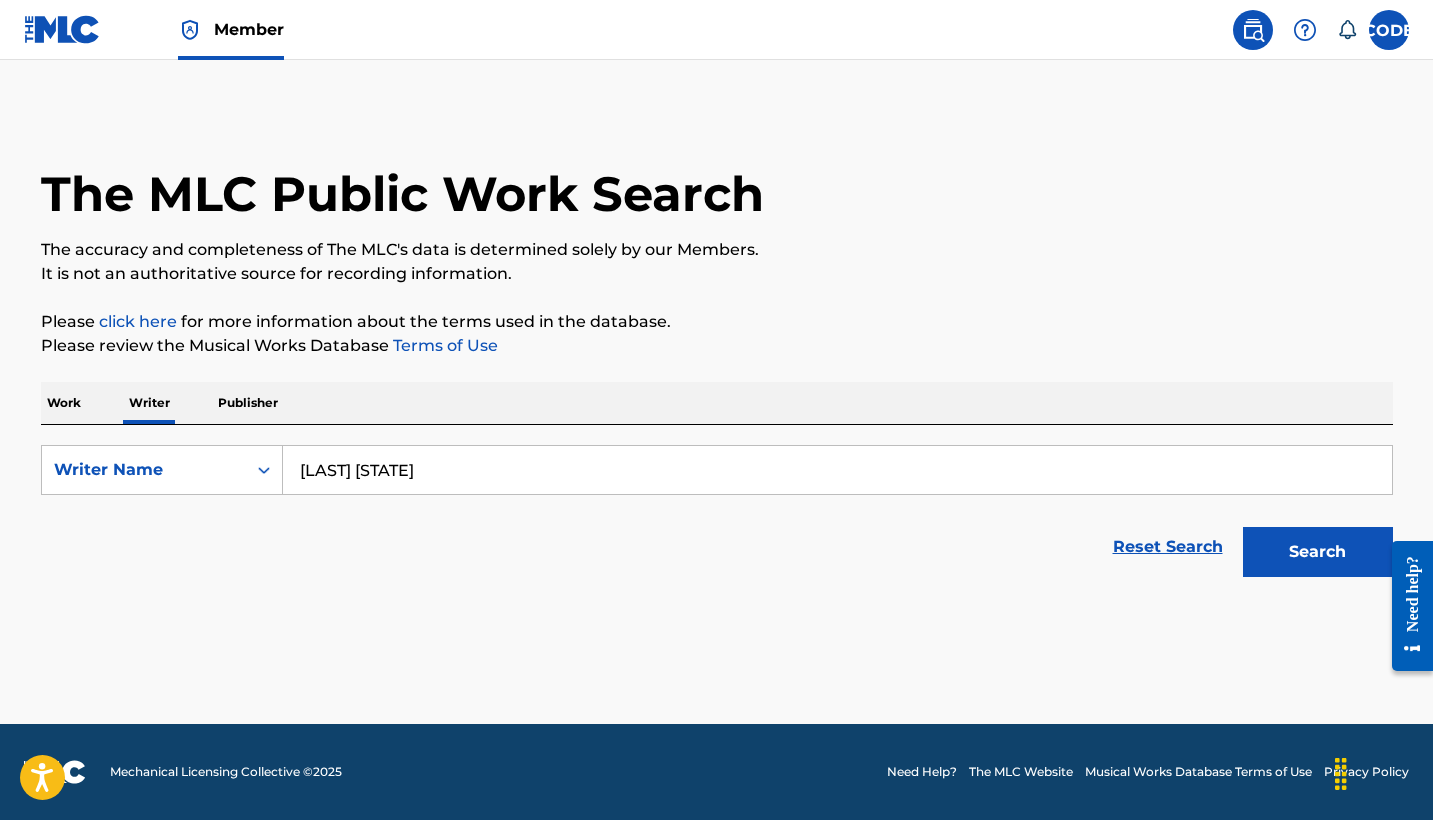 scroll, scrollTop: 0, scrollLeft: 0, axis: both 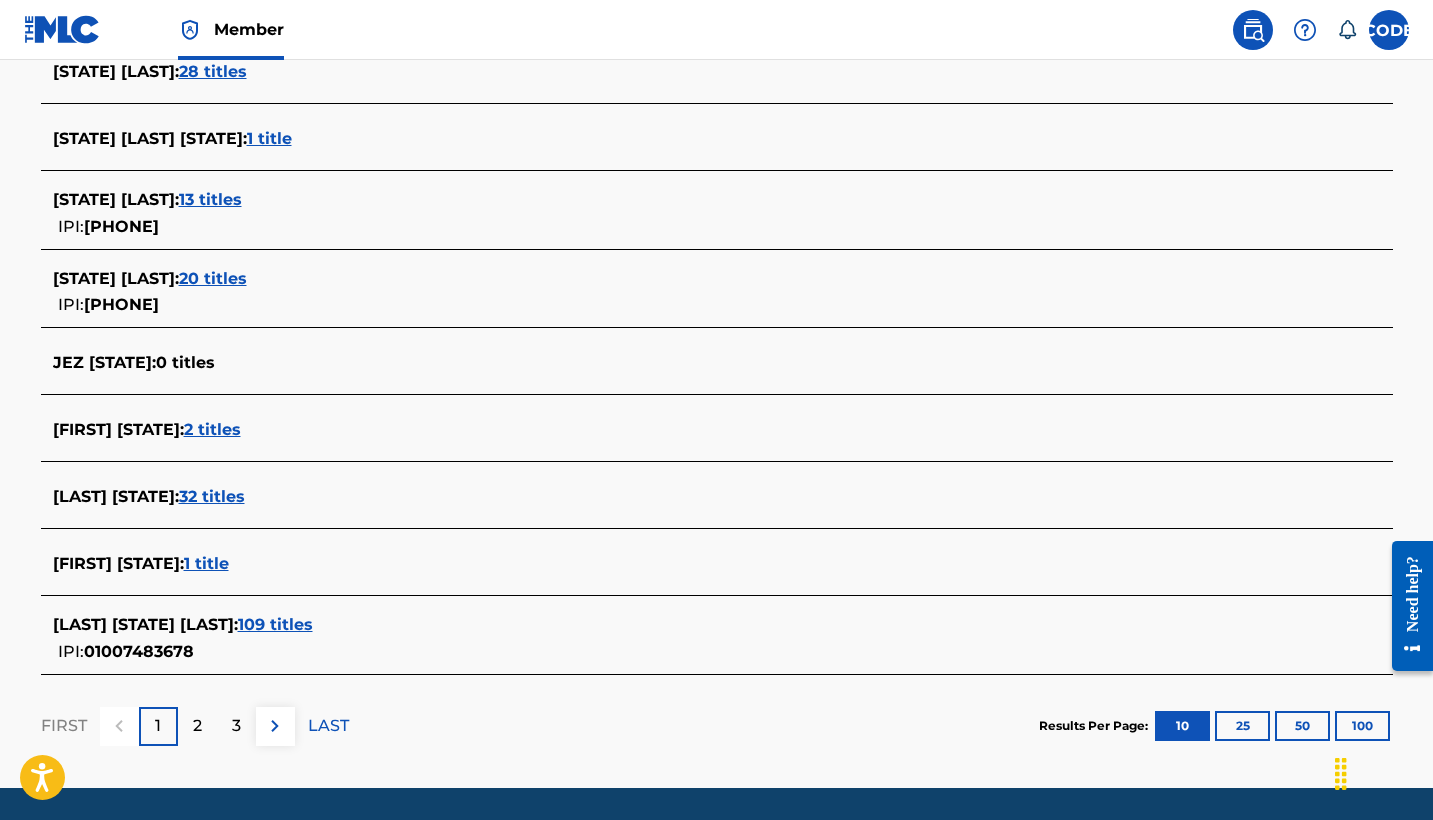 click on "32 titles" at bounding box center (212, 496) 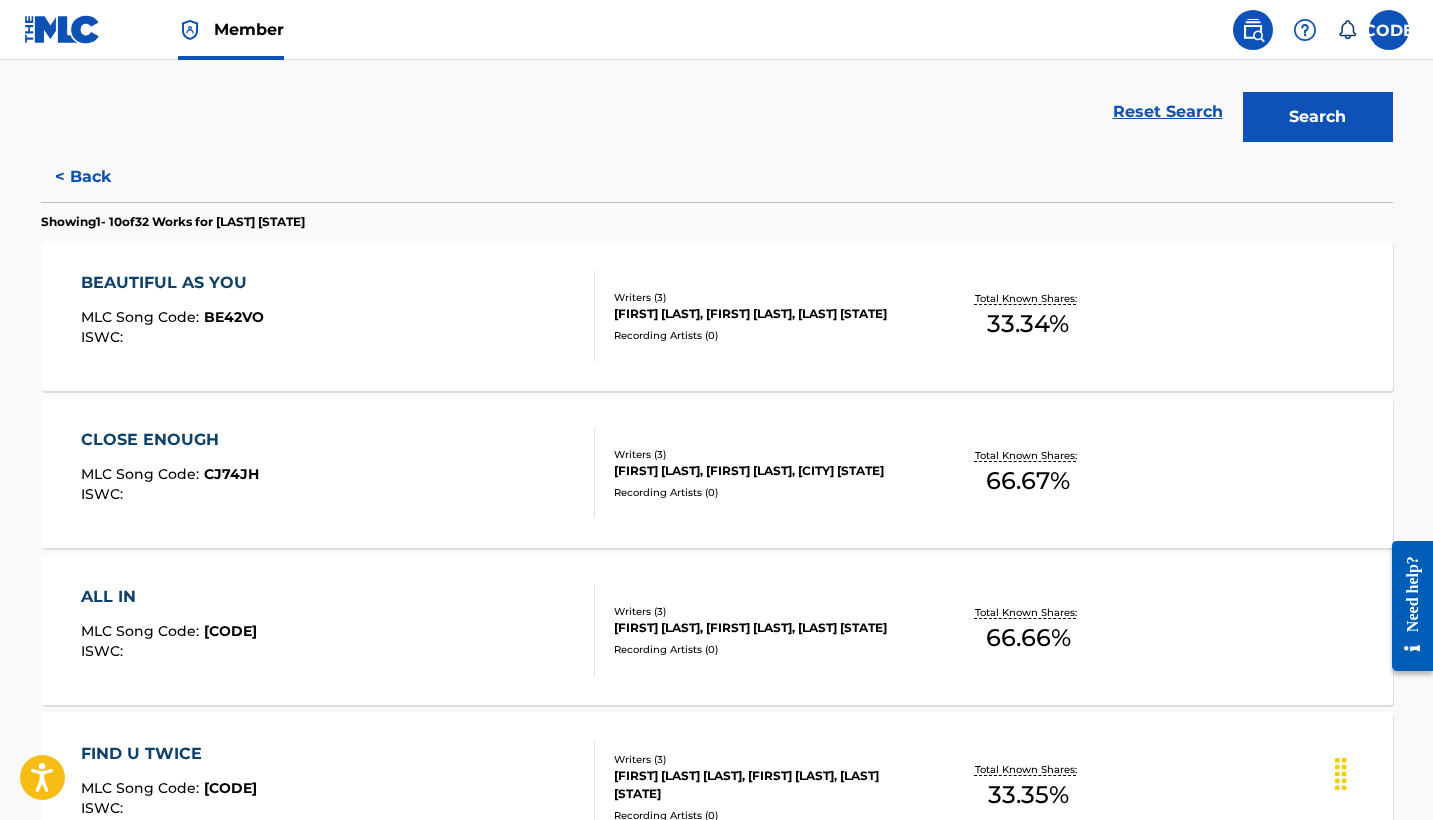 scroll, scrollTop: 432, scrollLeft: 0, axis: vertical 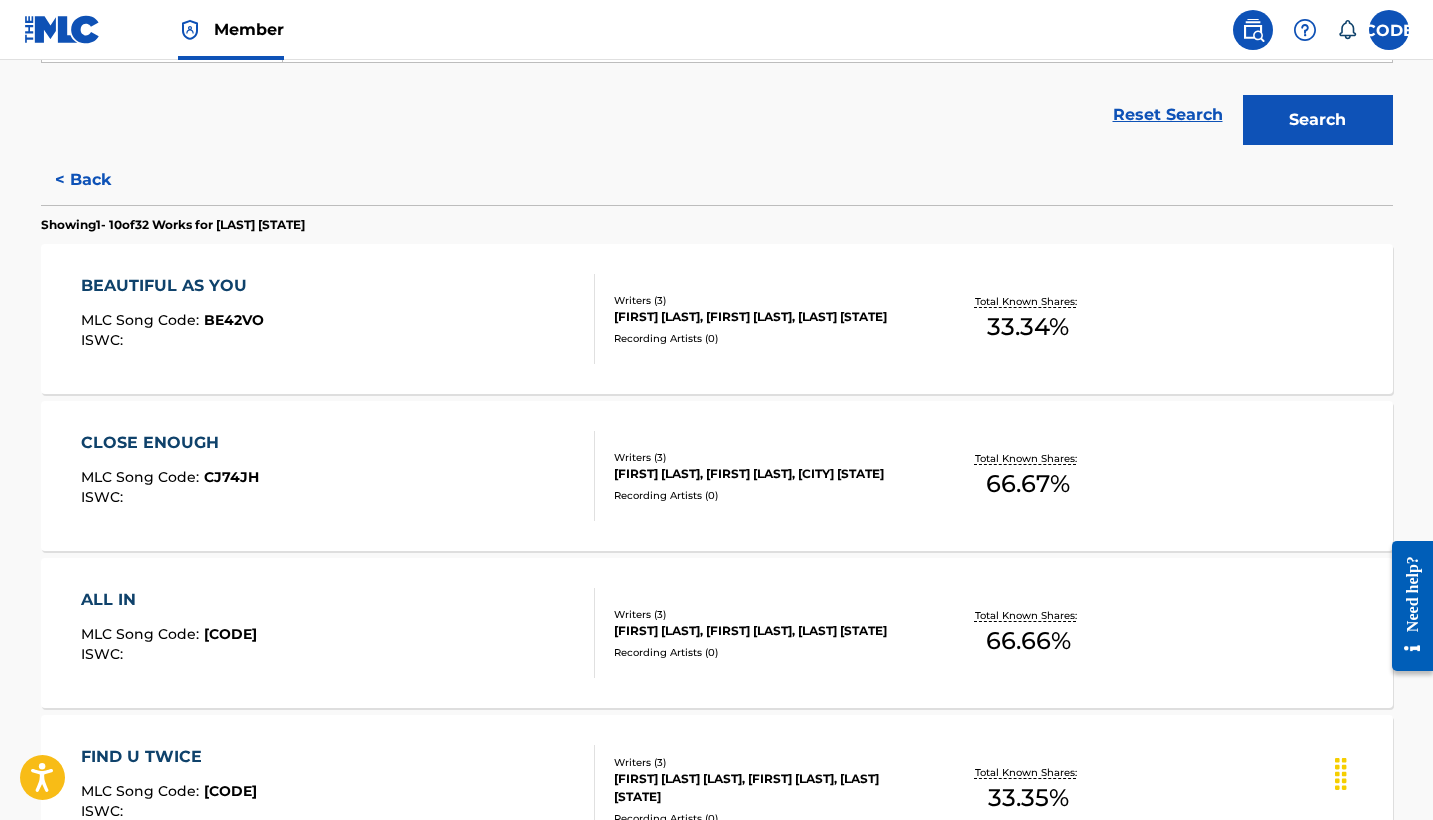 click on "BEAUTIFUL AS YOU" at bounding box center [172, 286] 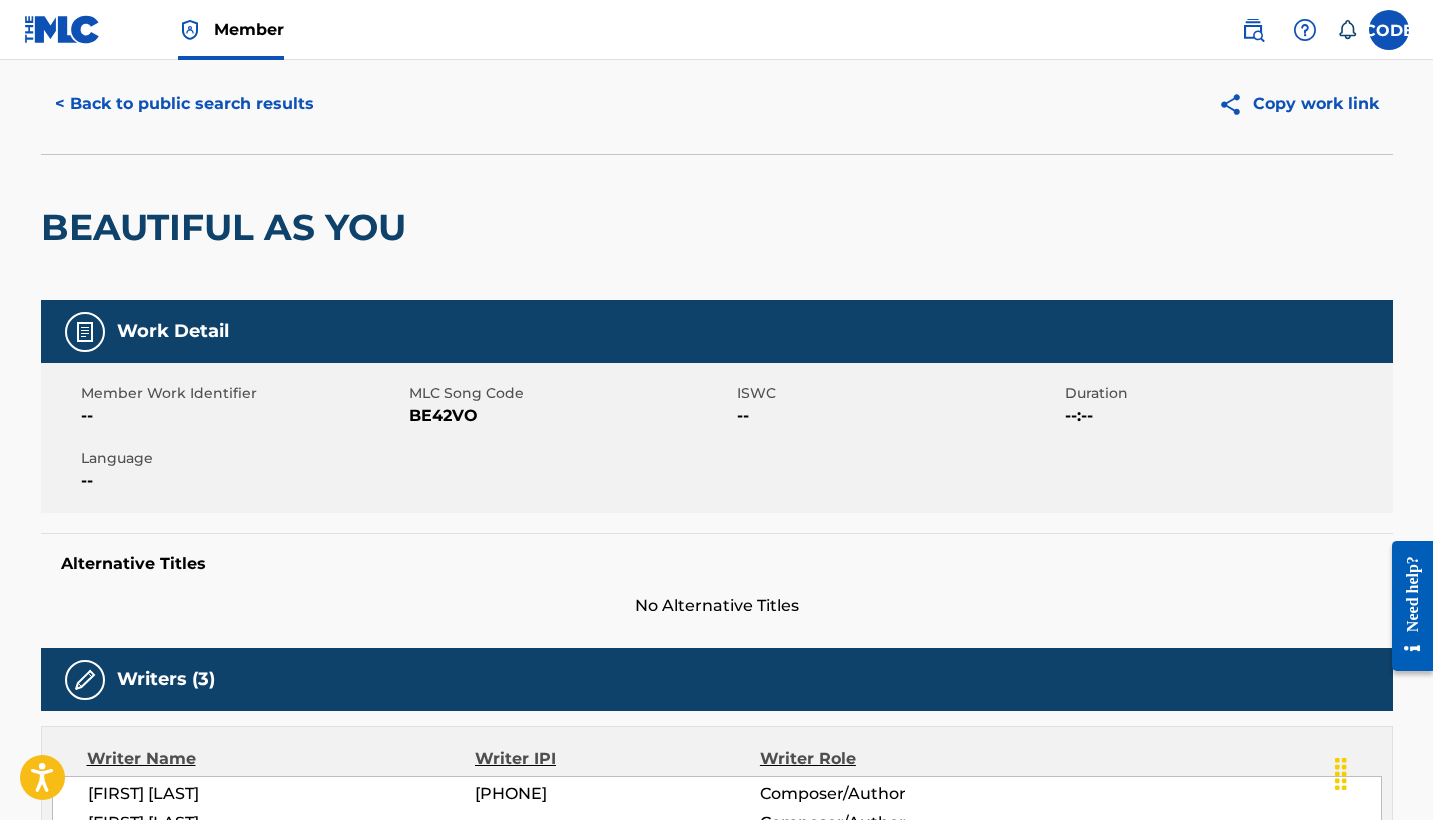 scroll, scrollTop: 56, scrollLeft: 0, axis: vertical 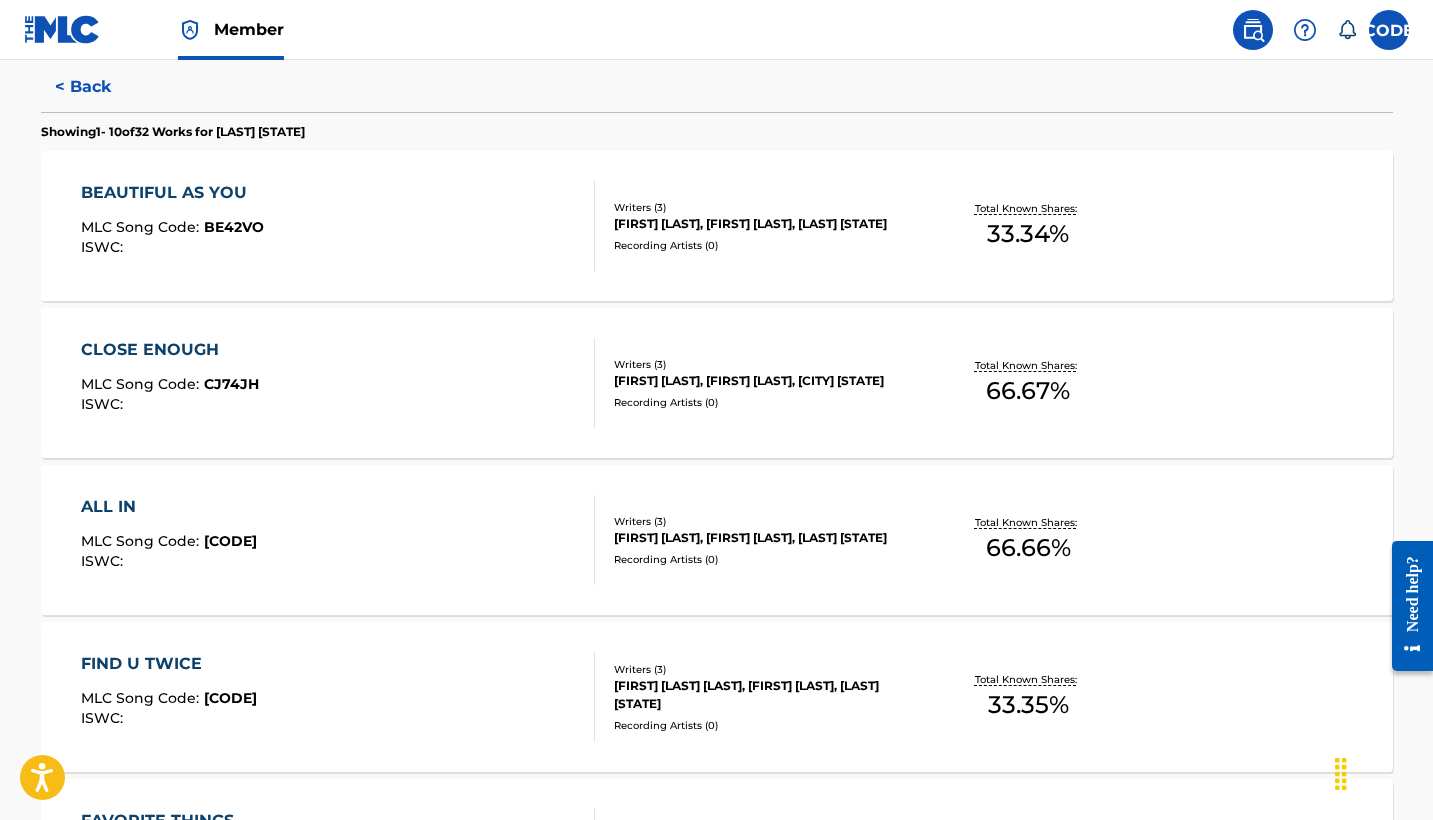 click on "CLOSE ENOUGH" at bounding box center (170, 350) 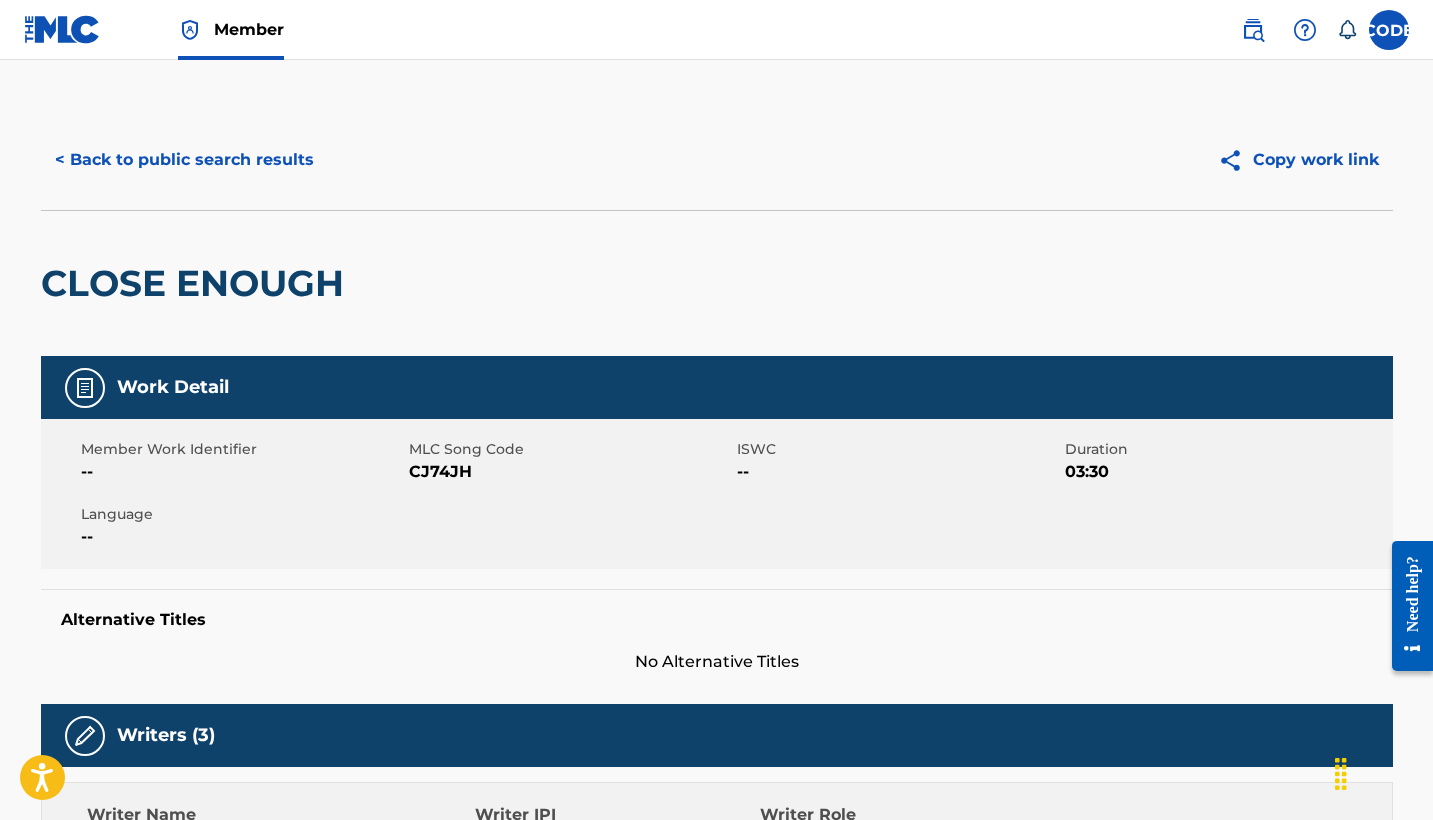 scroll, scrollTop: 0, scrollLeft: 0, axis: both 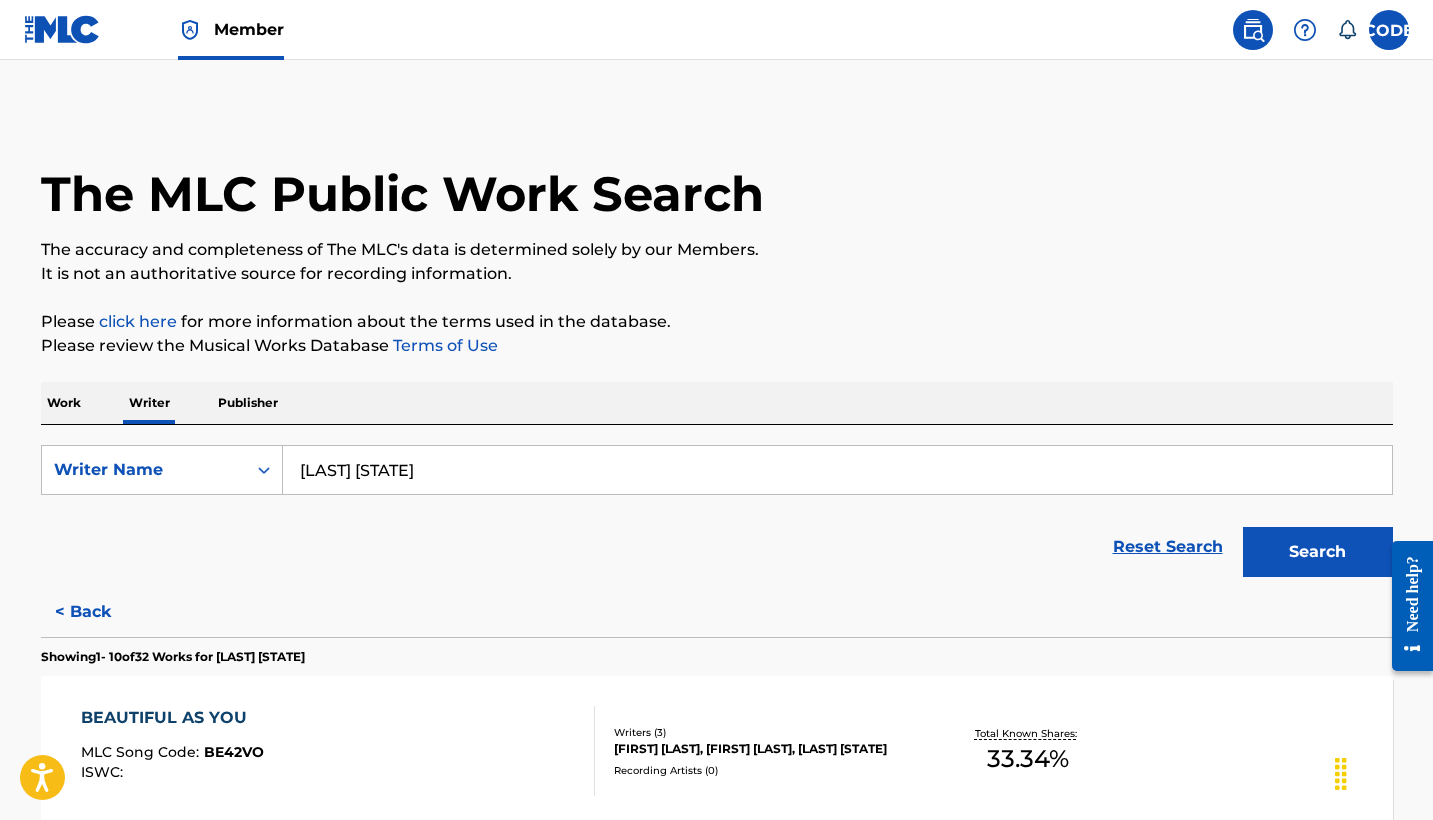 click on "Work" at bounding box center (64, 403) 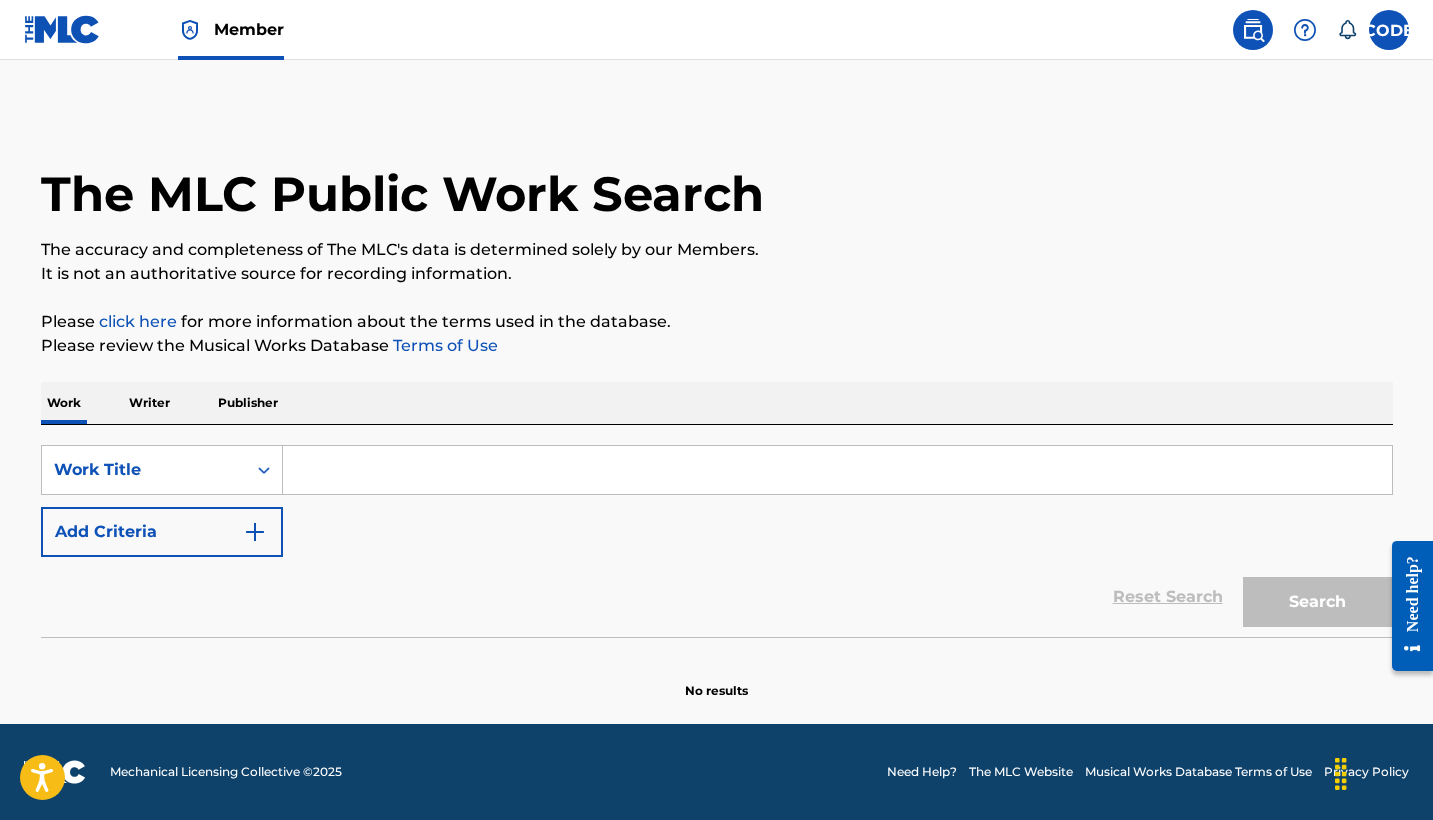 click at bounding box center (837, 470) 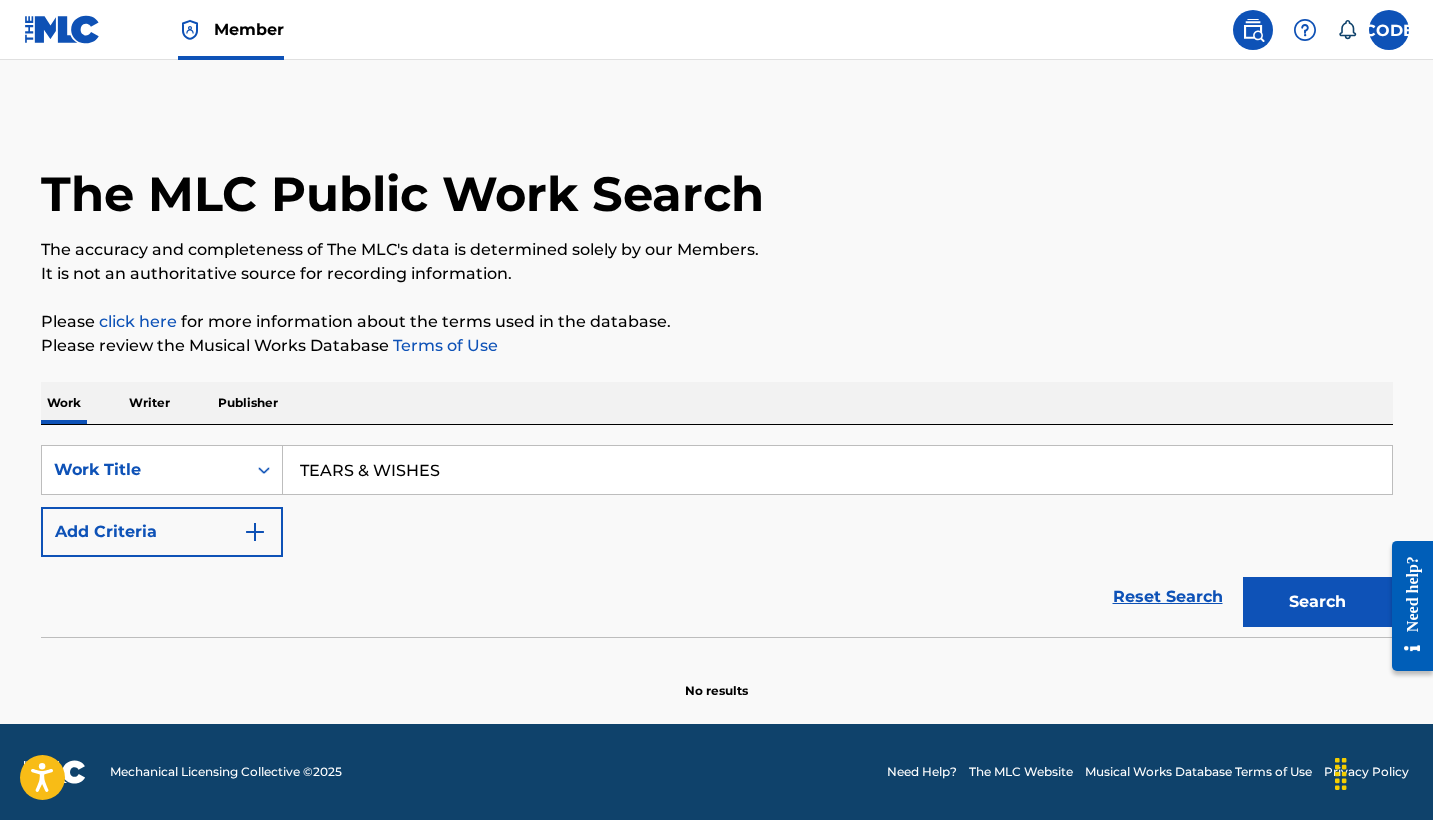 type on "TEARS & WISHES" 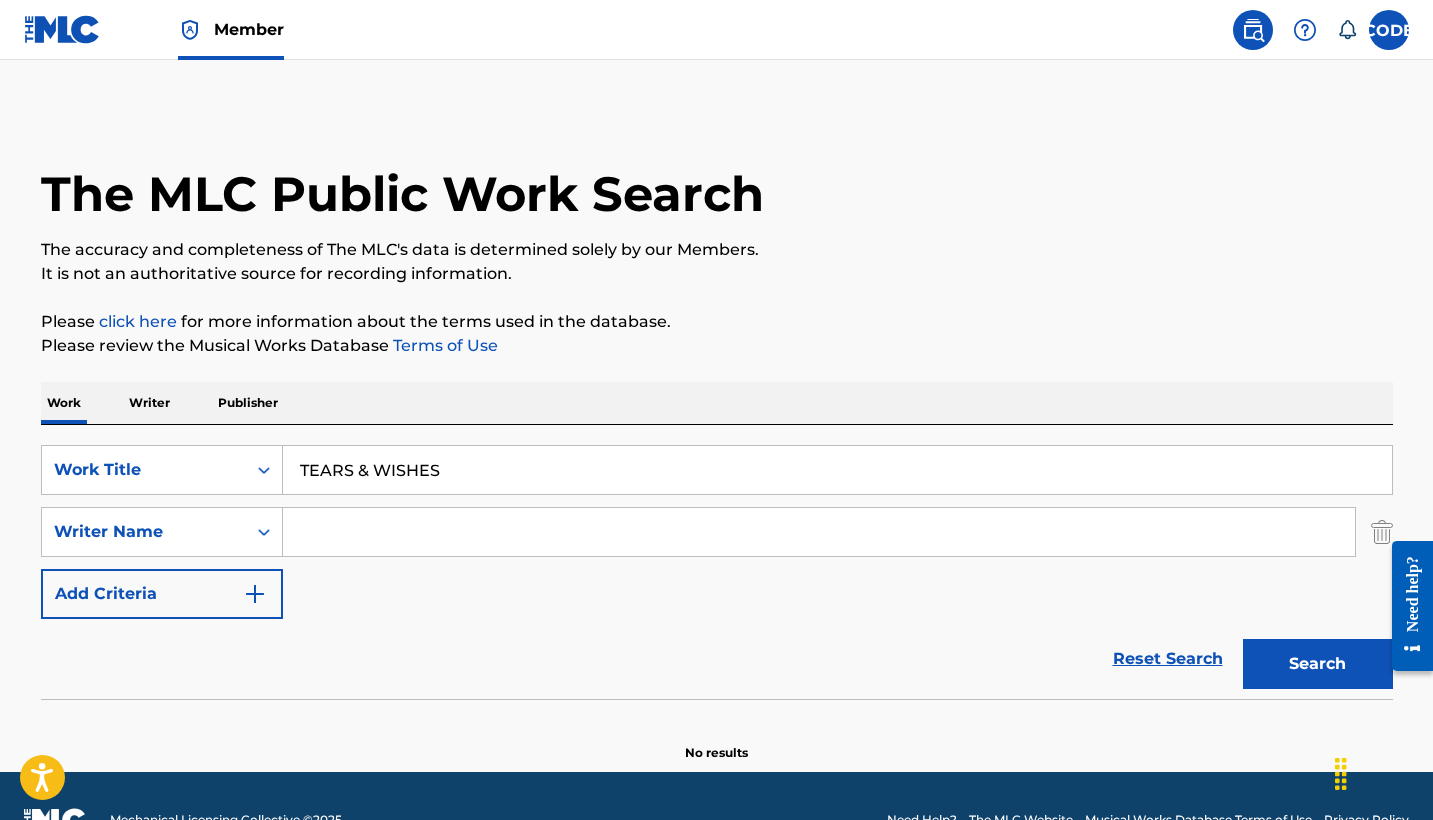 click at bounding box center [819, 532] 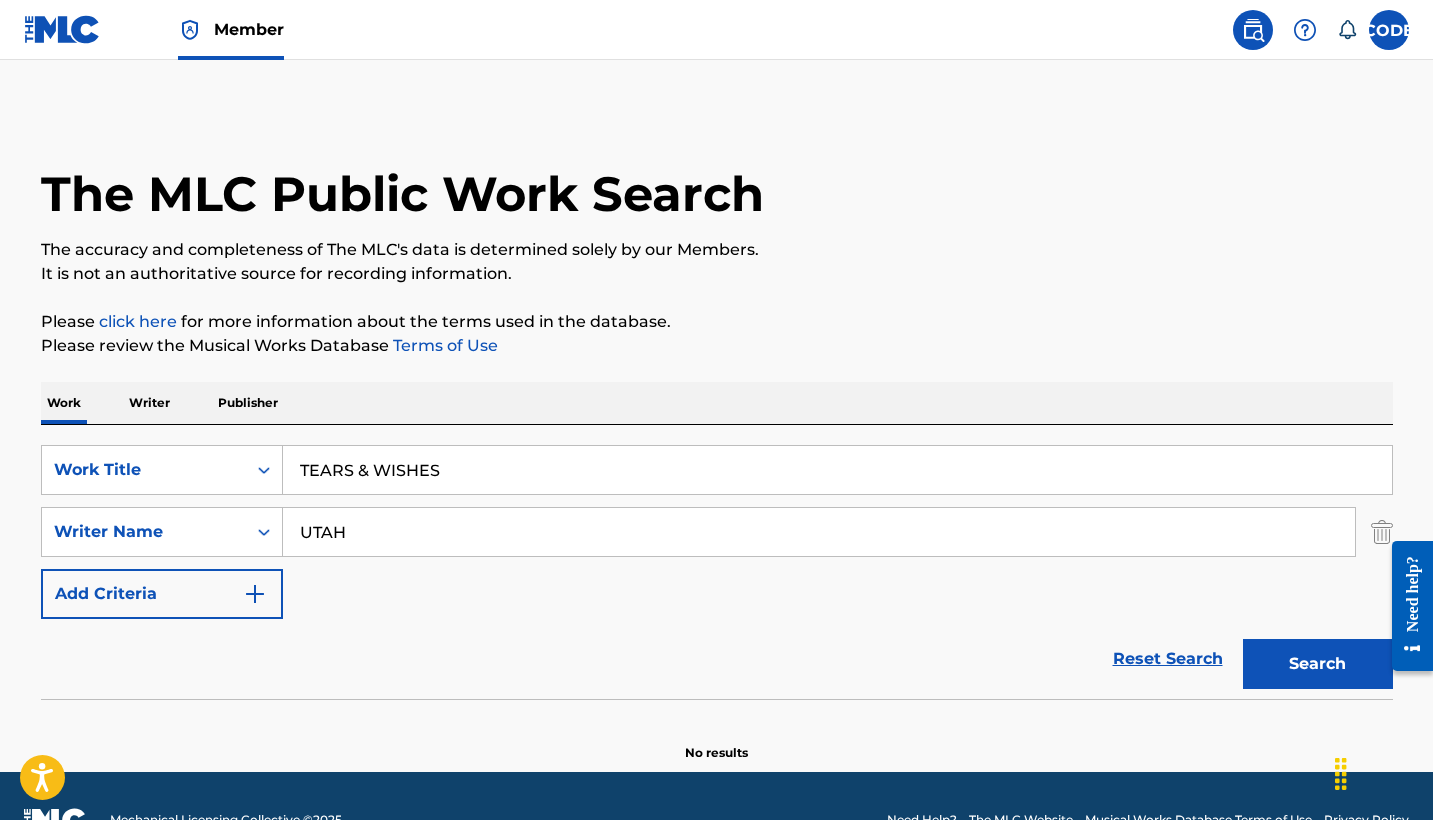 type on "UTAH" 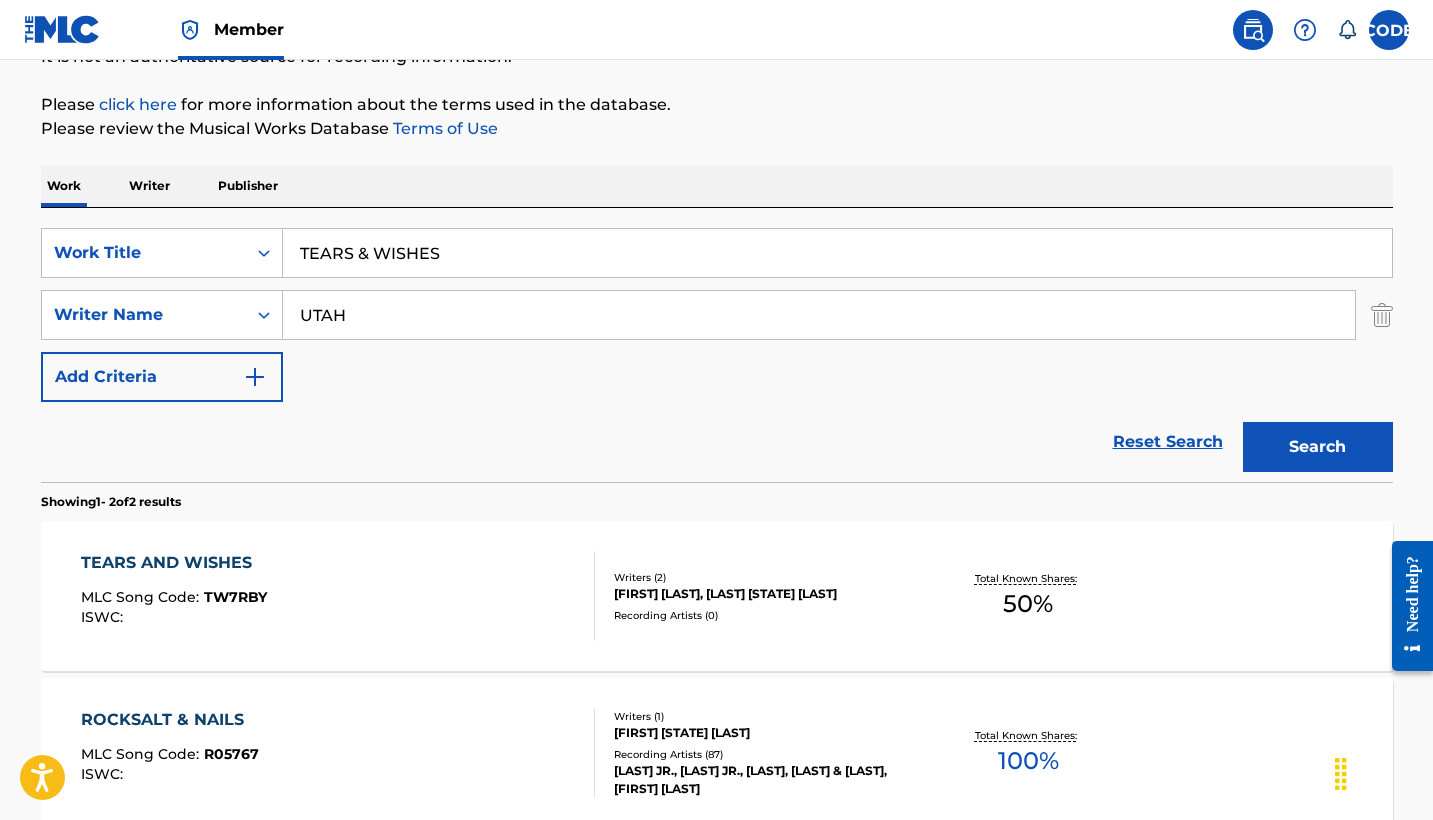 scroll, scrollTop: 218, scrollLeft: 0, axis: vertical 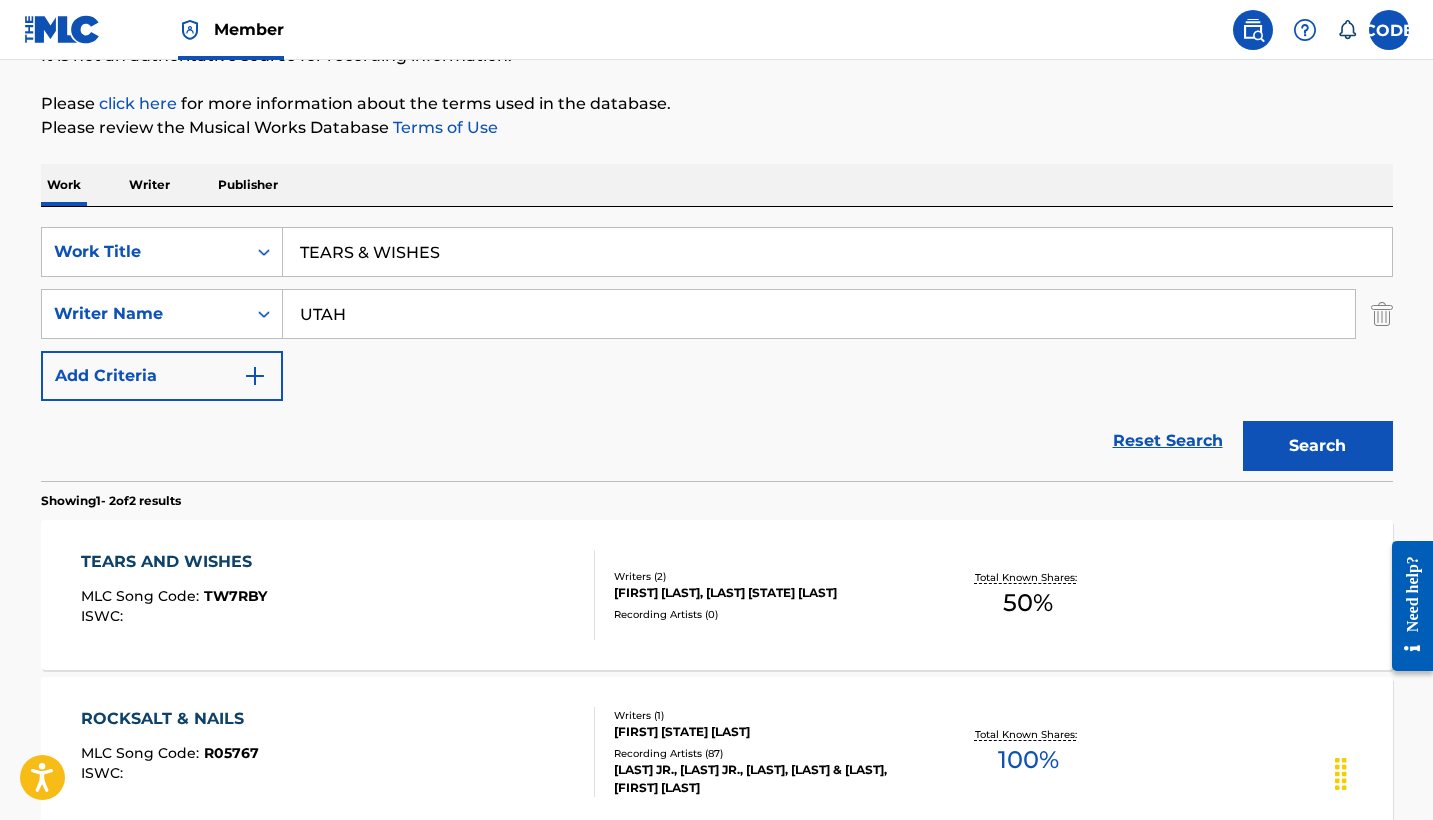 click on "TEARS AND WISHES" at bounding box center [174, 562] 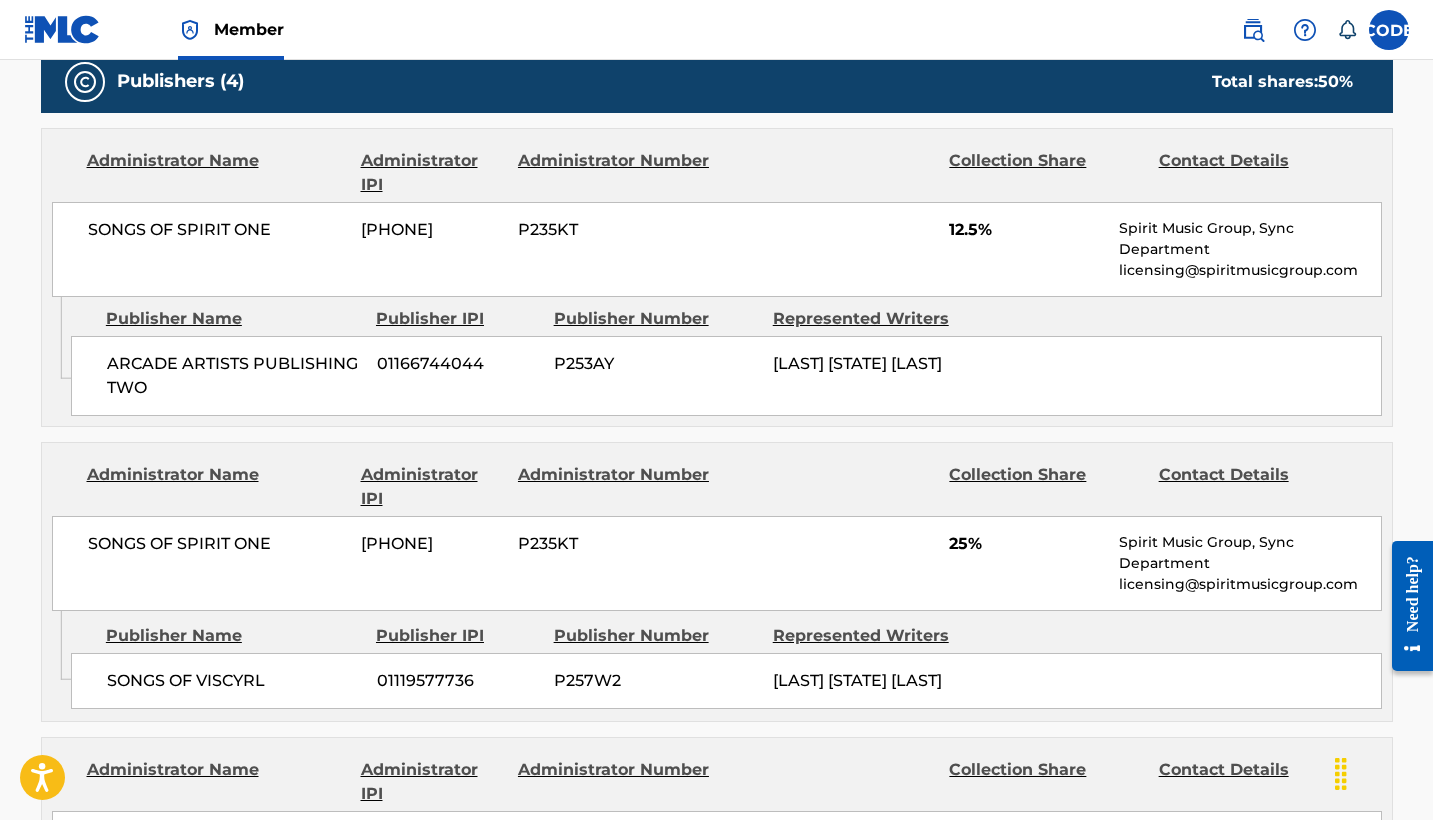 scroll, scrollTop: 904, scrollLeft: 0, axis: vertical 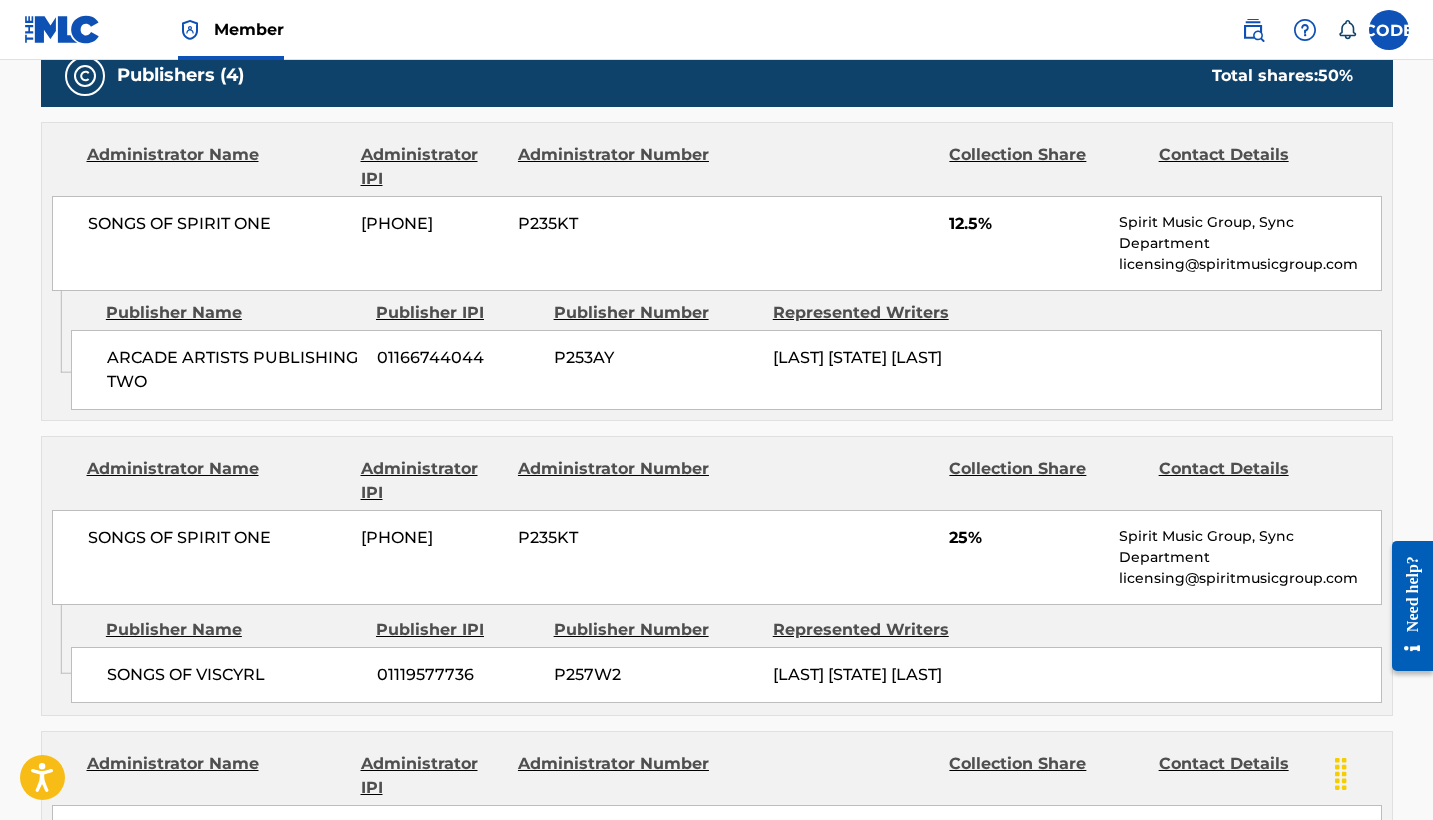 drag, startPoint x: 361, startPoint y: 218, endPoint x: 463, endPoint y: 218, distance: 102 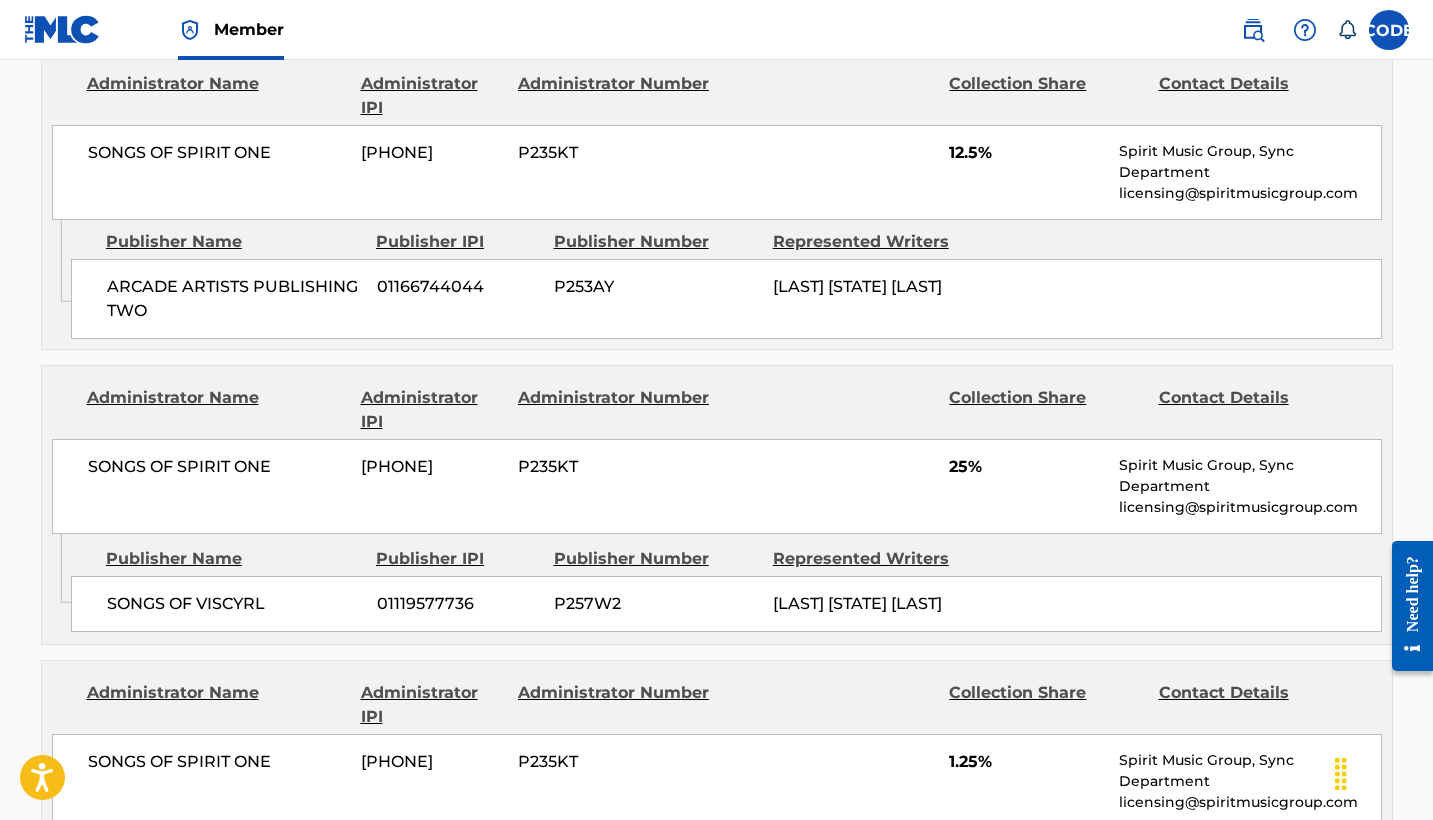 click on "ARCADE ARTISTS PUBLISHING TWO 01166744044 [CODE] [LAST] [STATE] [LAST]" at bounding box center (726, 299) 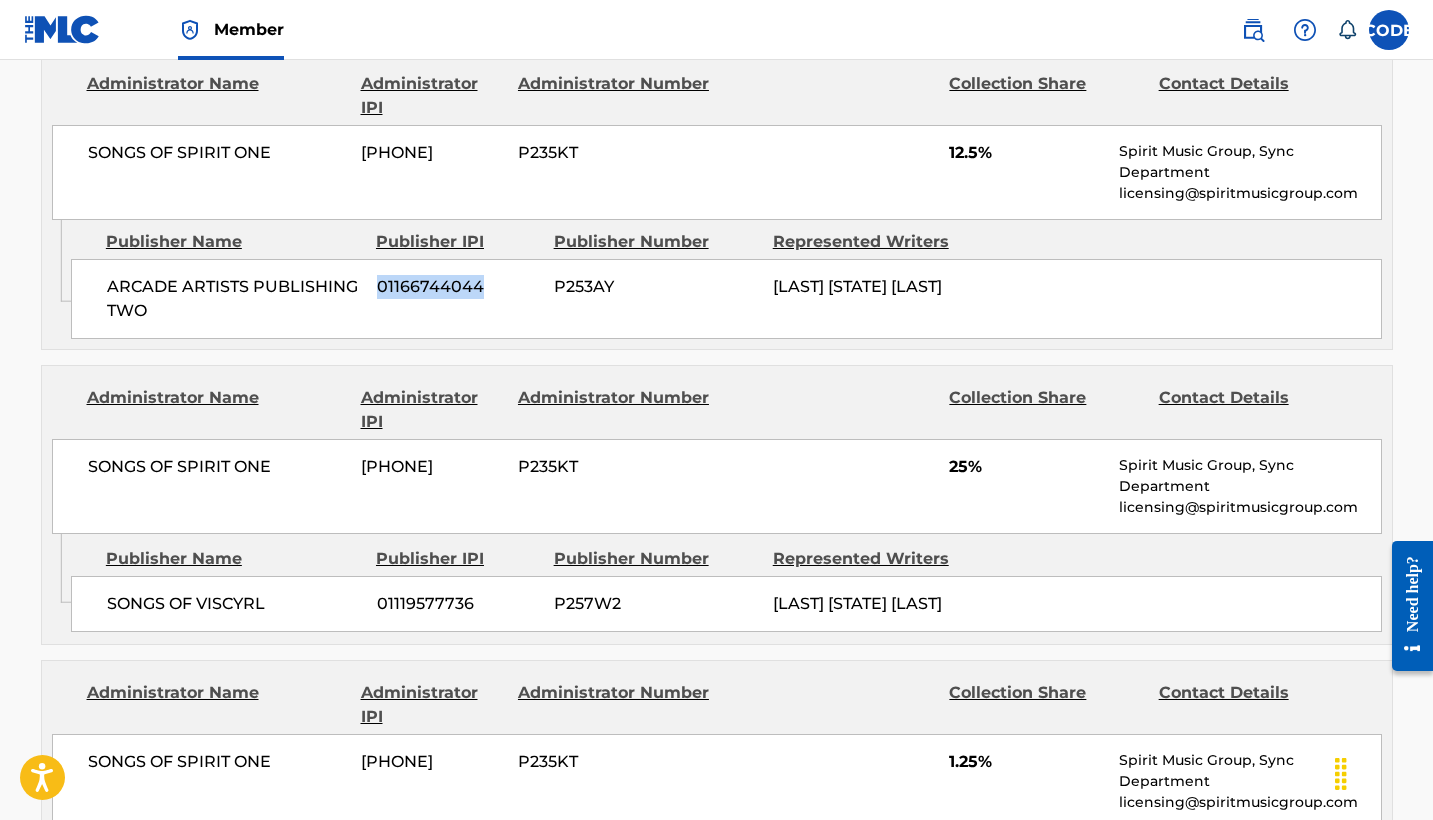 drag, startPoint x: 377, startPoint y: 282, endPoint x: 507, endPoint y: 285, distance: 130.0346 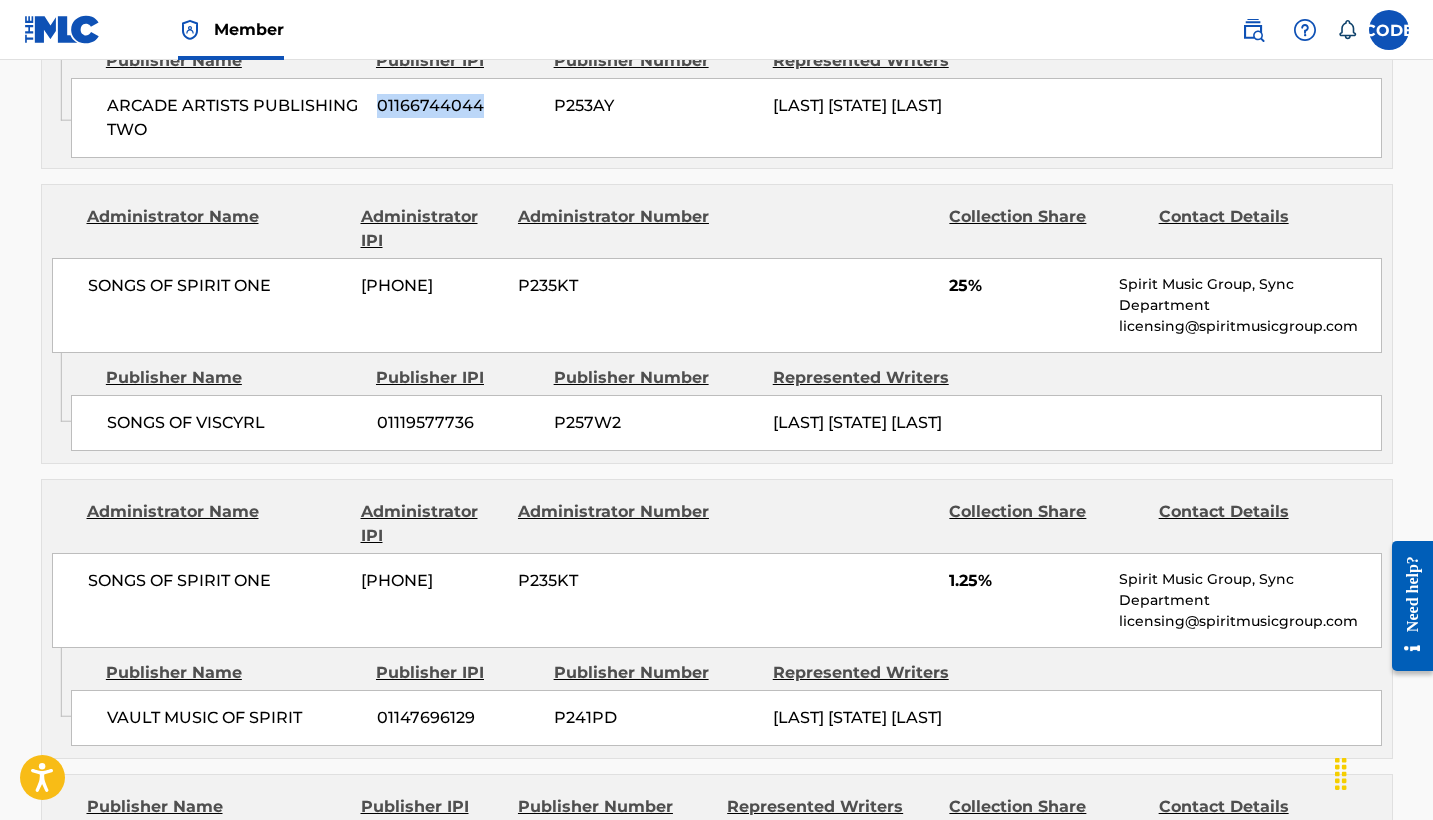 scroll, scrollTop: 1161, scrollLeft: 0, axis: vertical 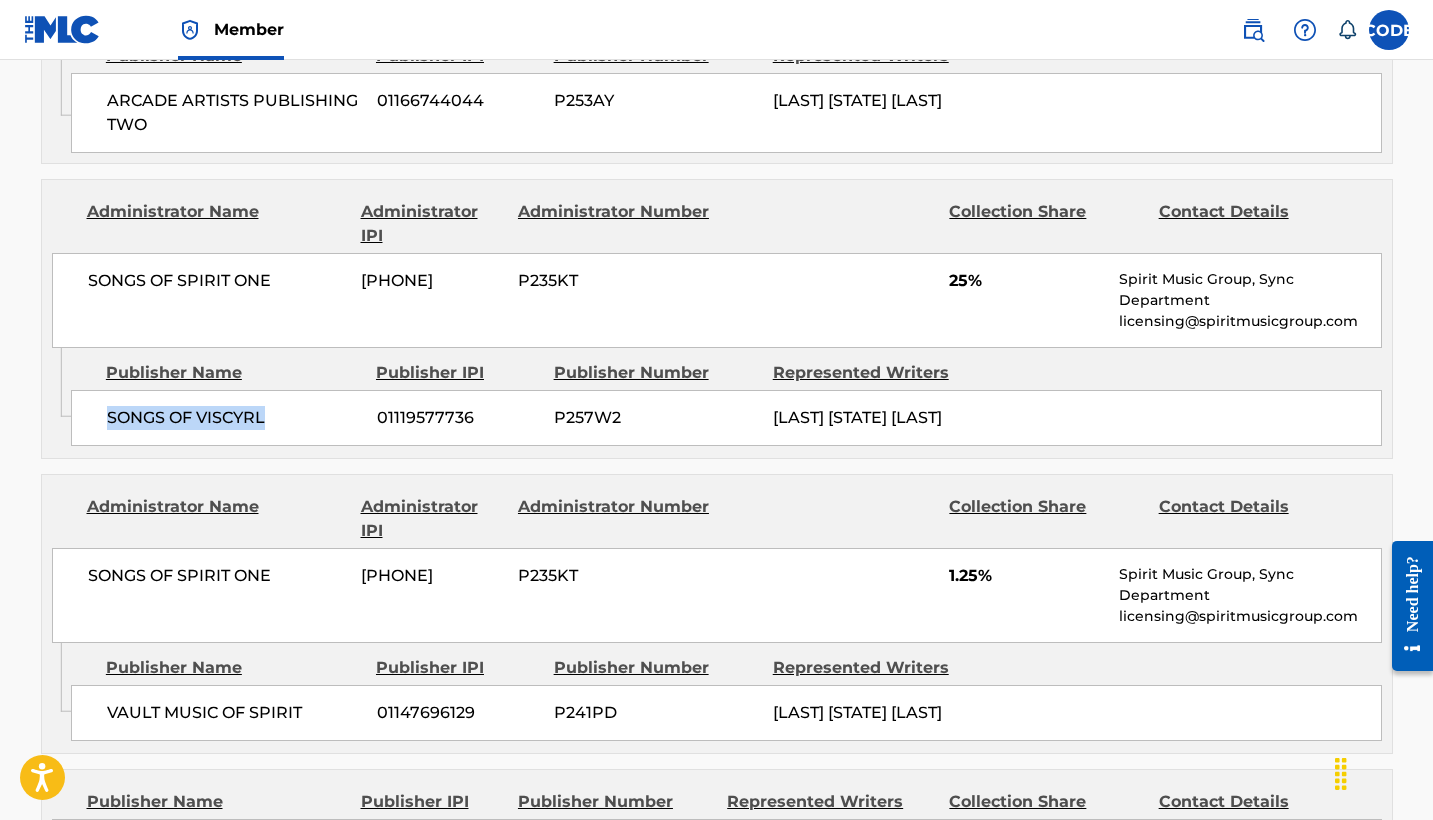 drag, startPoint x: 107, startPoint y: 409, endPoint x: 272, endPoint y: 406, distance: 165.02727 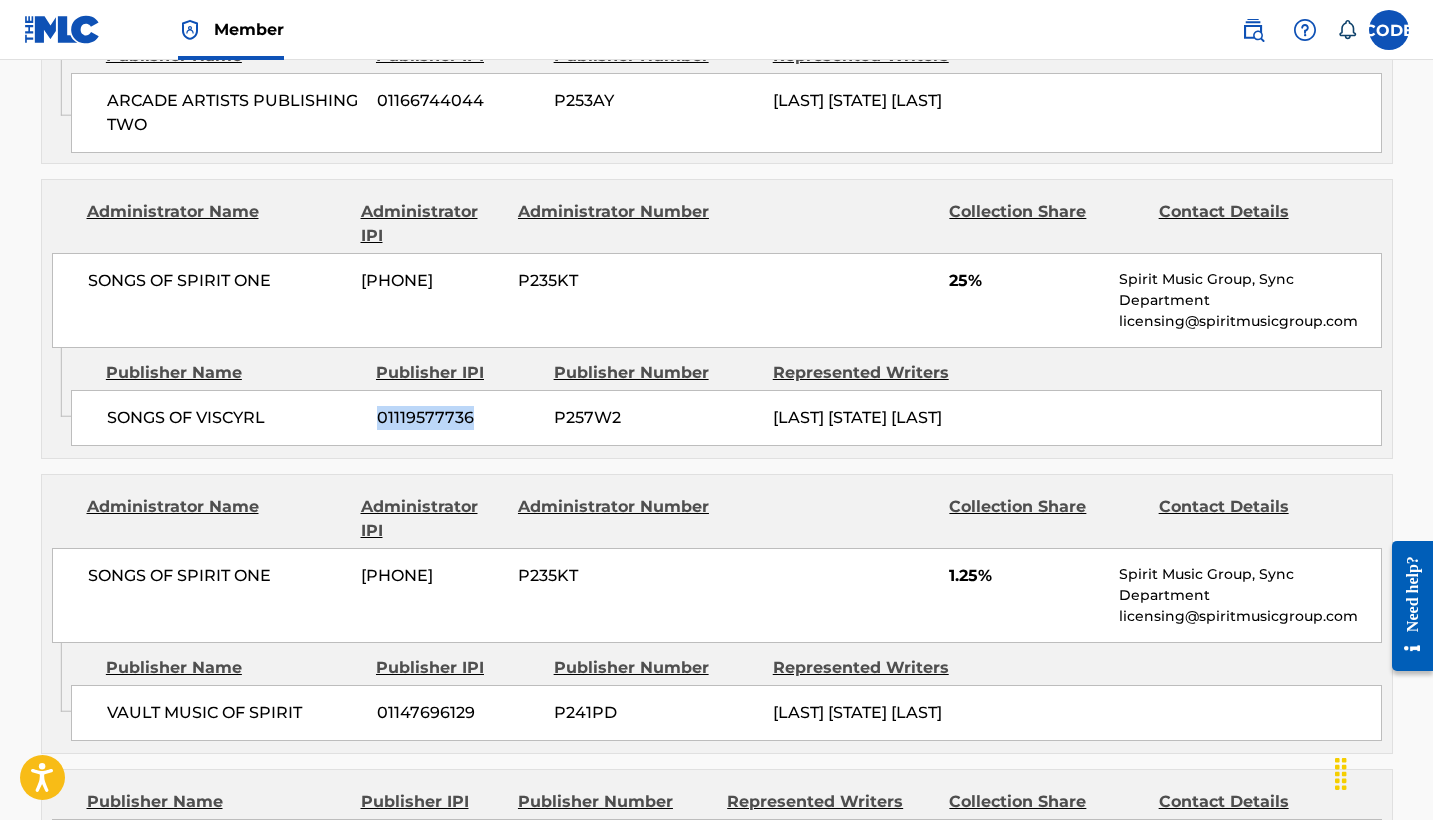 drag, startPoint x: 380, startPoint y: 406, endPoint x: 490, endPoint y: 405, distance: 110.00455 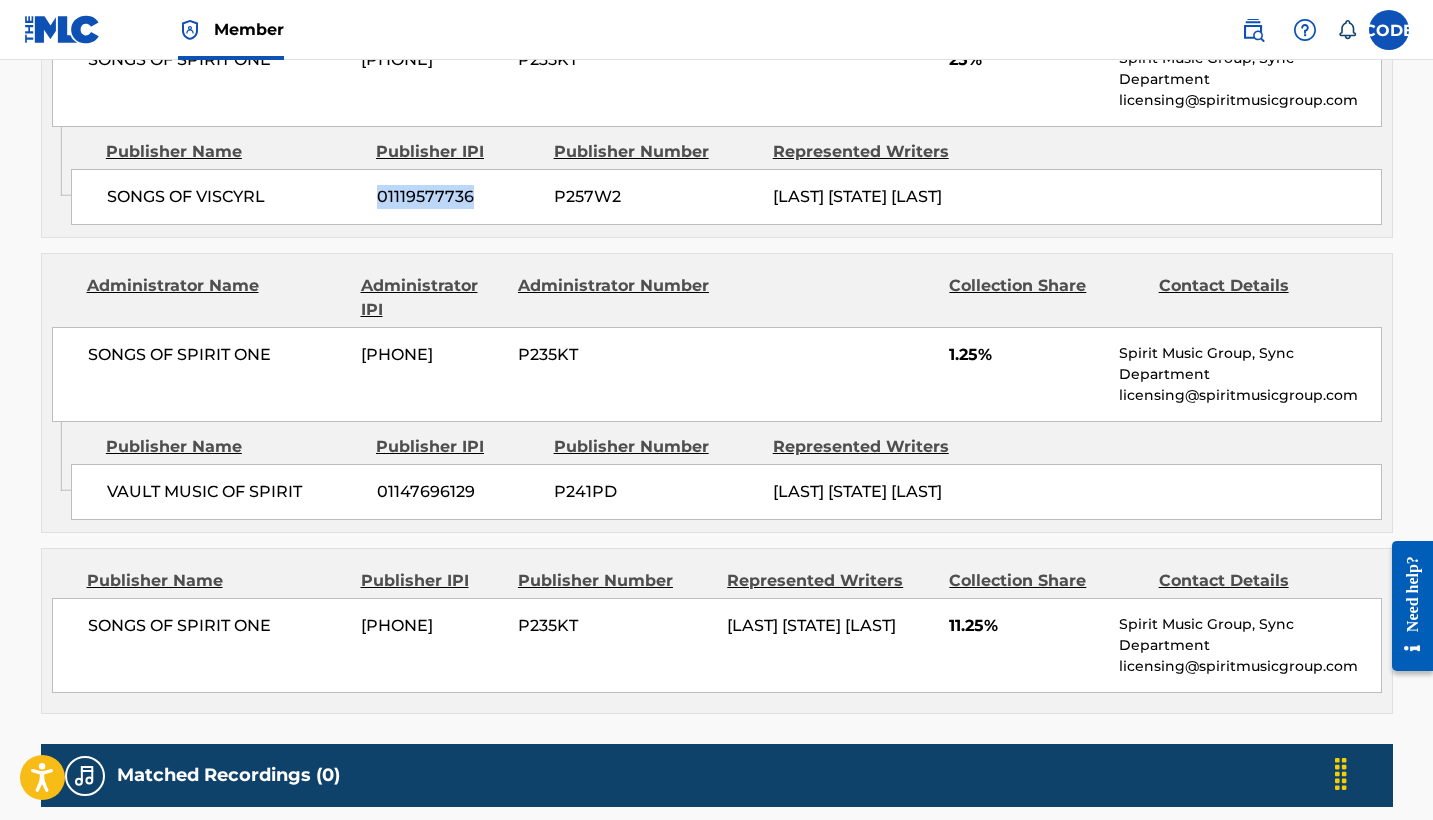 scroll, scrollTop: 1501, scrollLeft: 0, axis: vertical 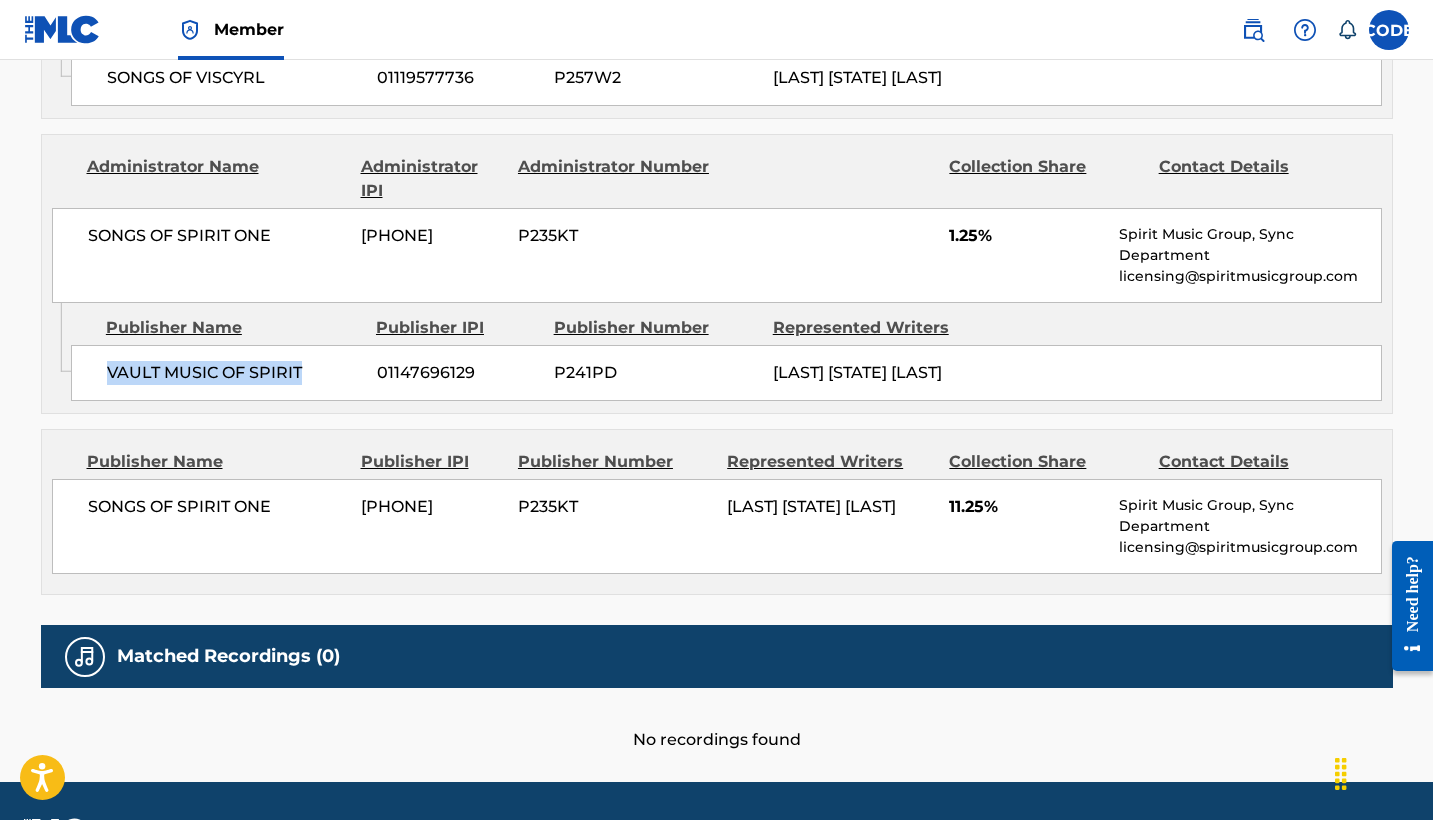drag, startPoint x: 110, startPoint y: 380, endPoint x: 303, endPoint y: 385, distance: 193.06476 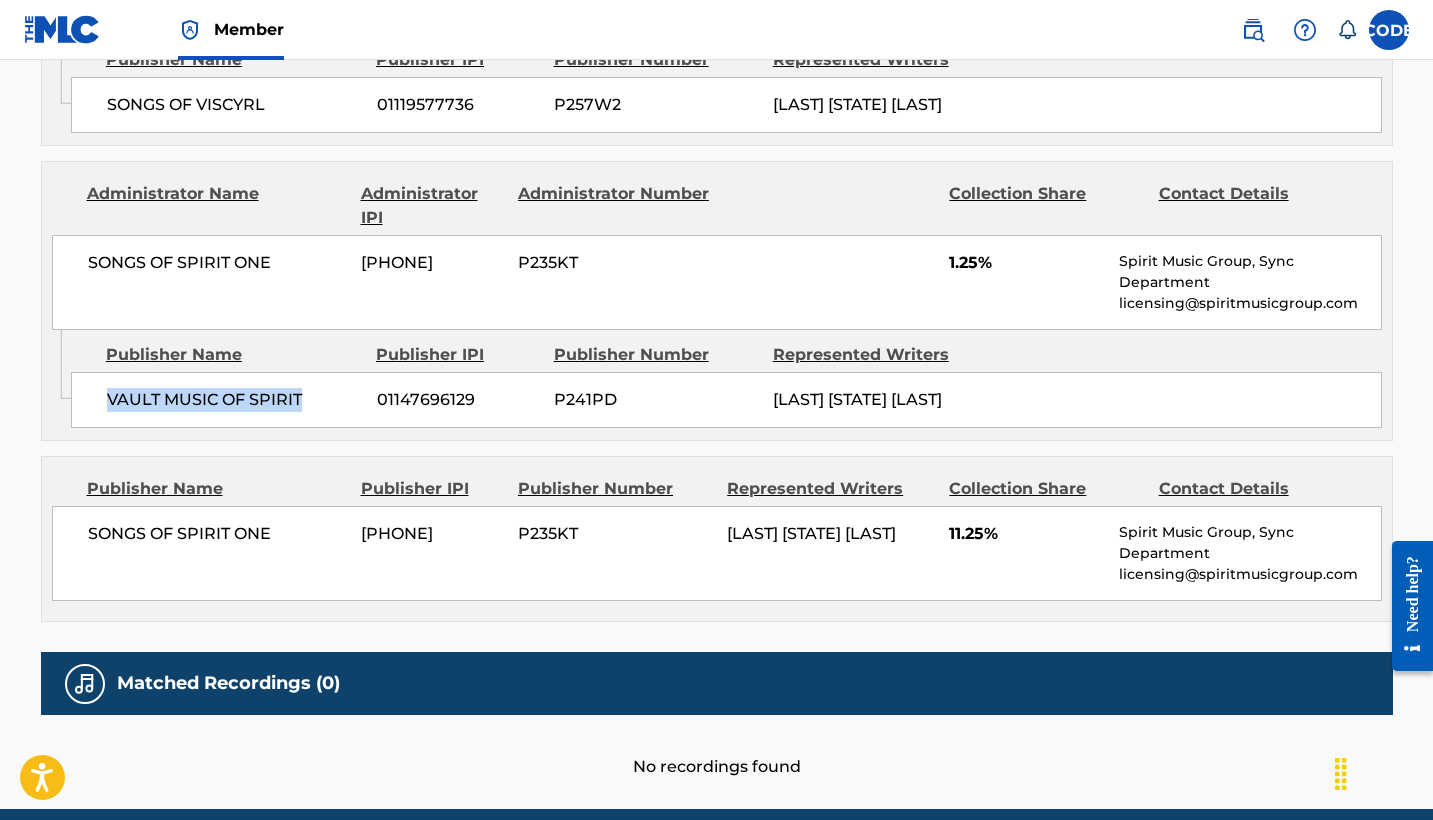 scroll, scrollTop: 1526, scrollLeft: 0, axis: vertical 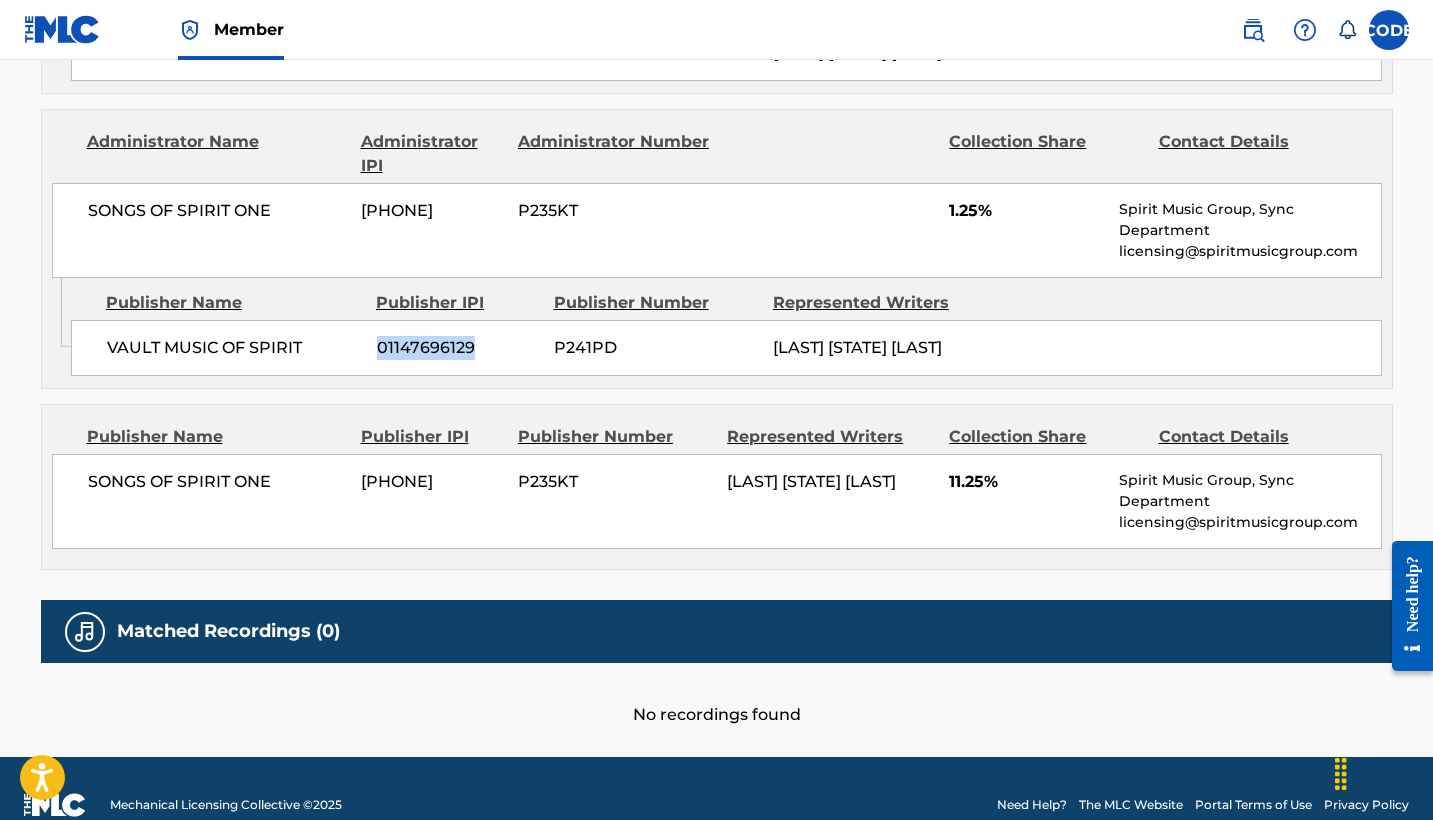 drag, startPoint x: 379, startPoint y: 360, endPoint x: 481, endPoint y: 358, distance: 102.01961 